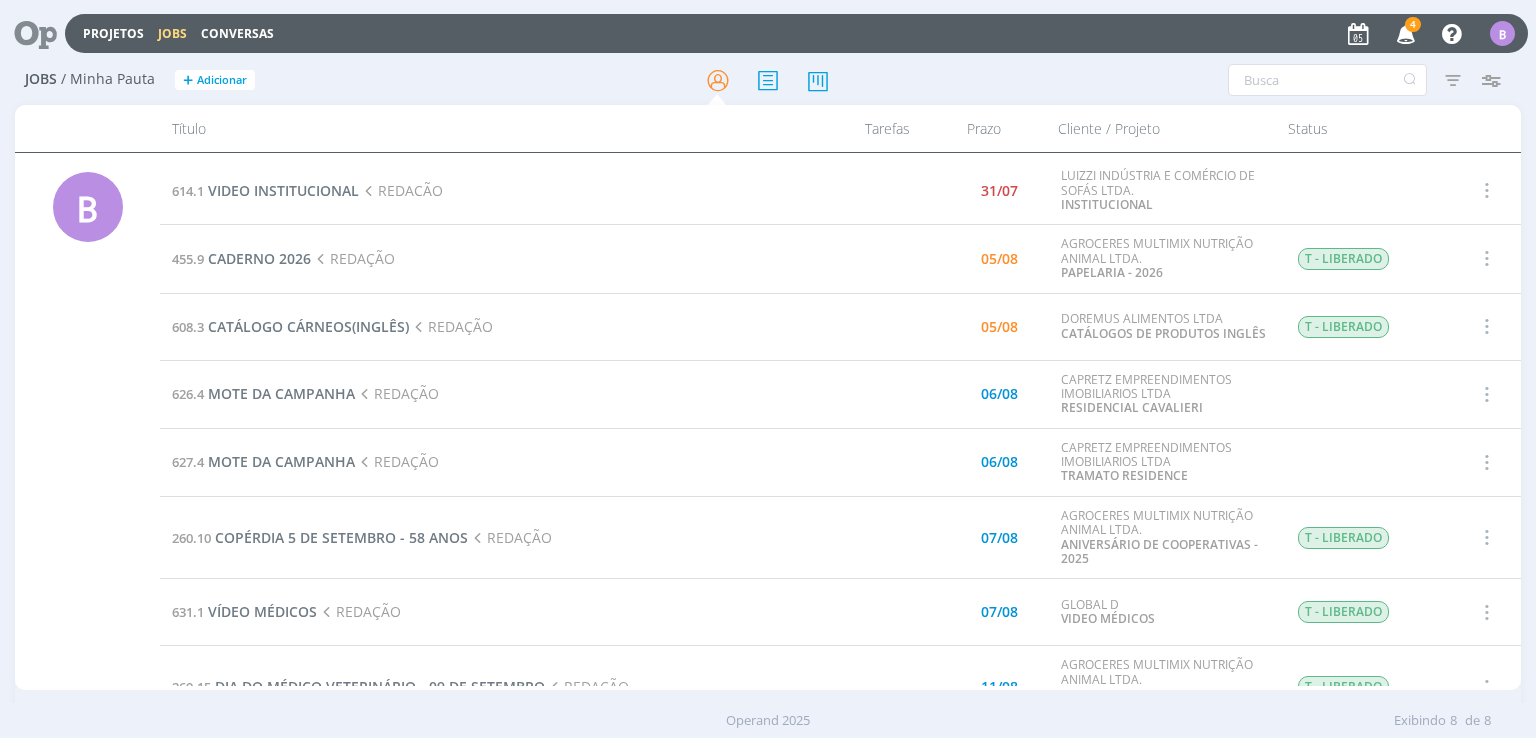 scroll, scrollTop: 0, scrollLeft: 0, axis: both 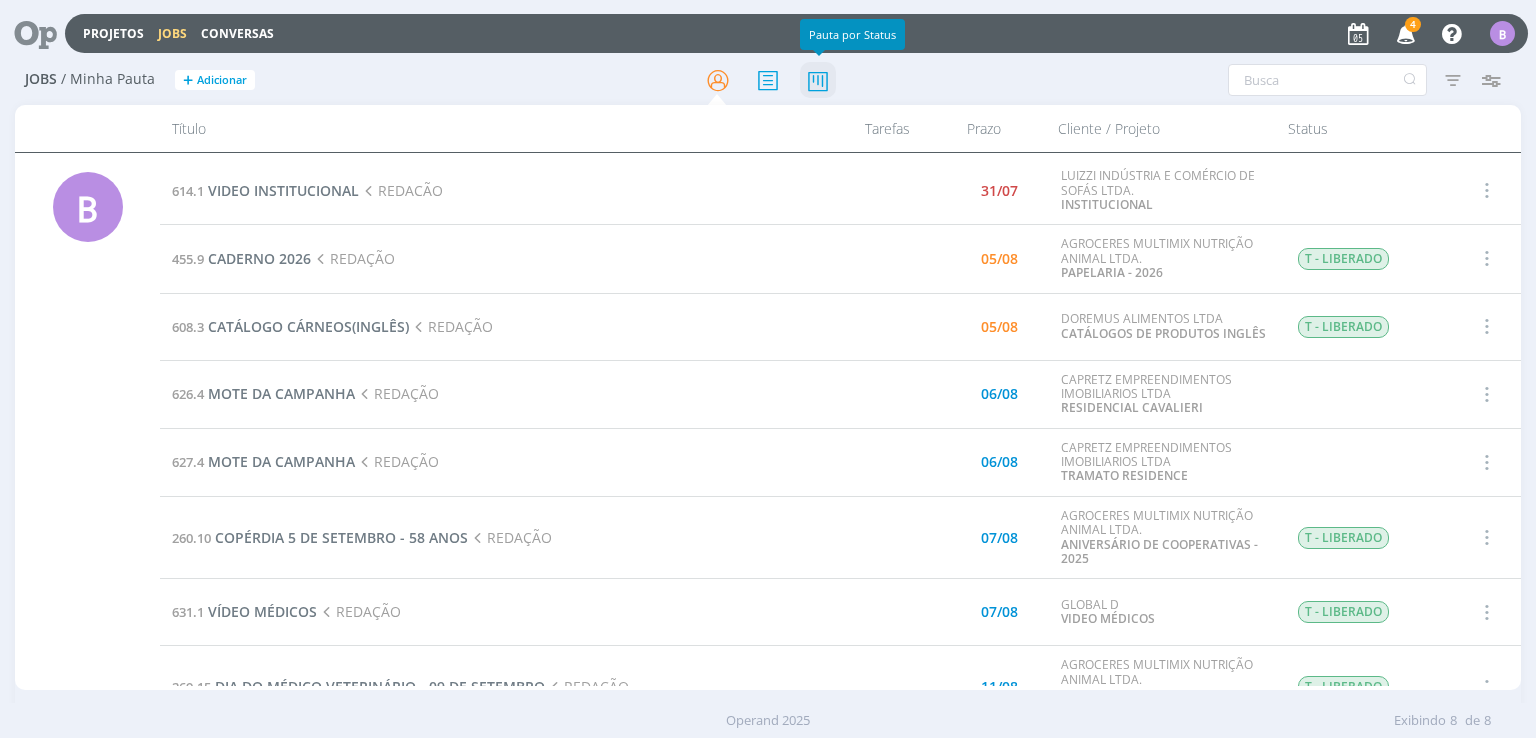 click at bounding box center [818, 80] 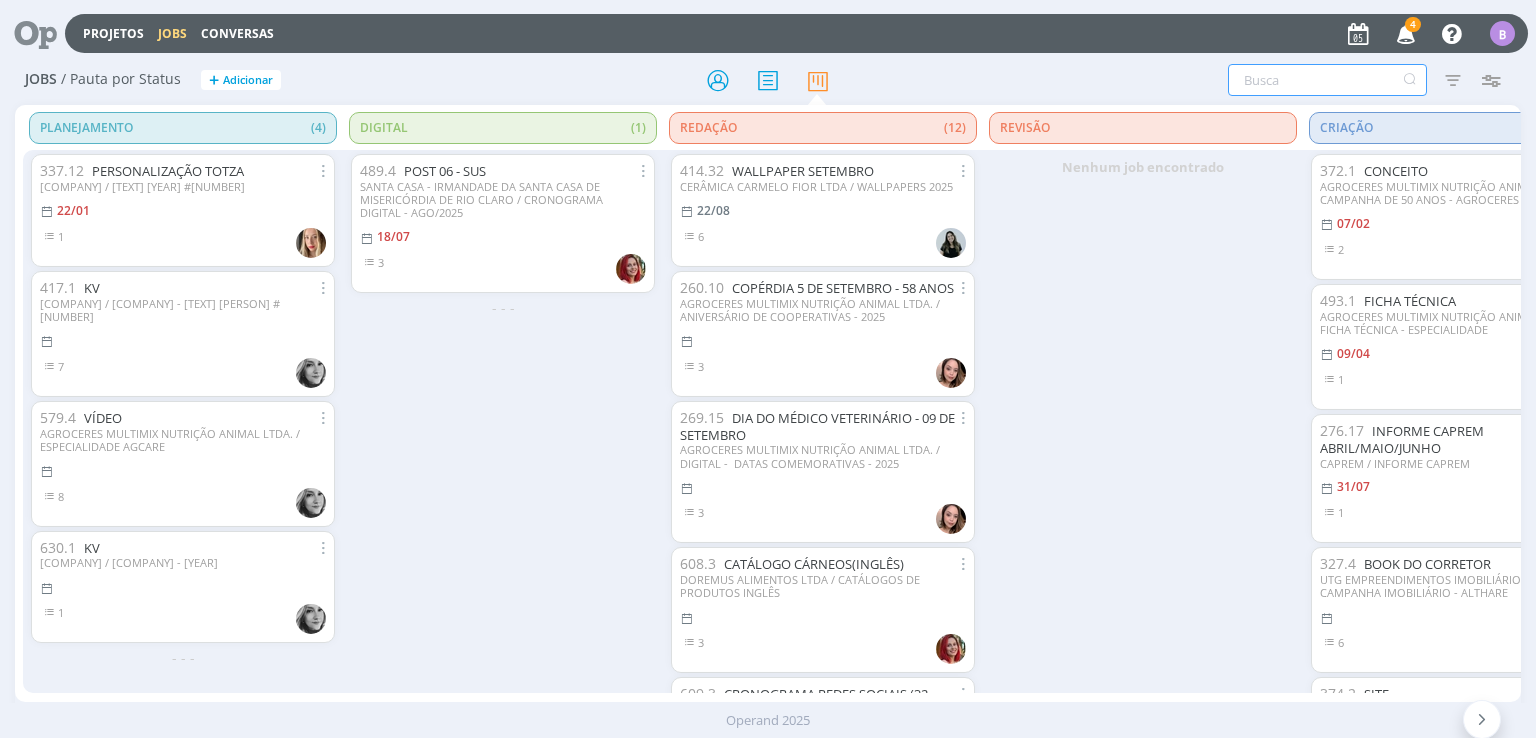 click at bounding box center [1327, 80] 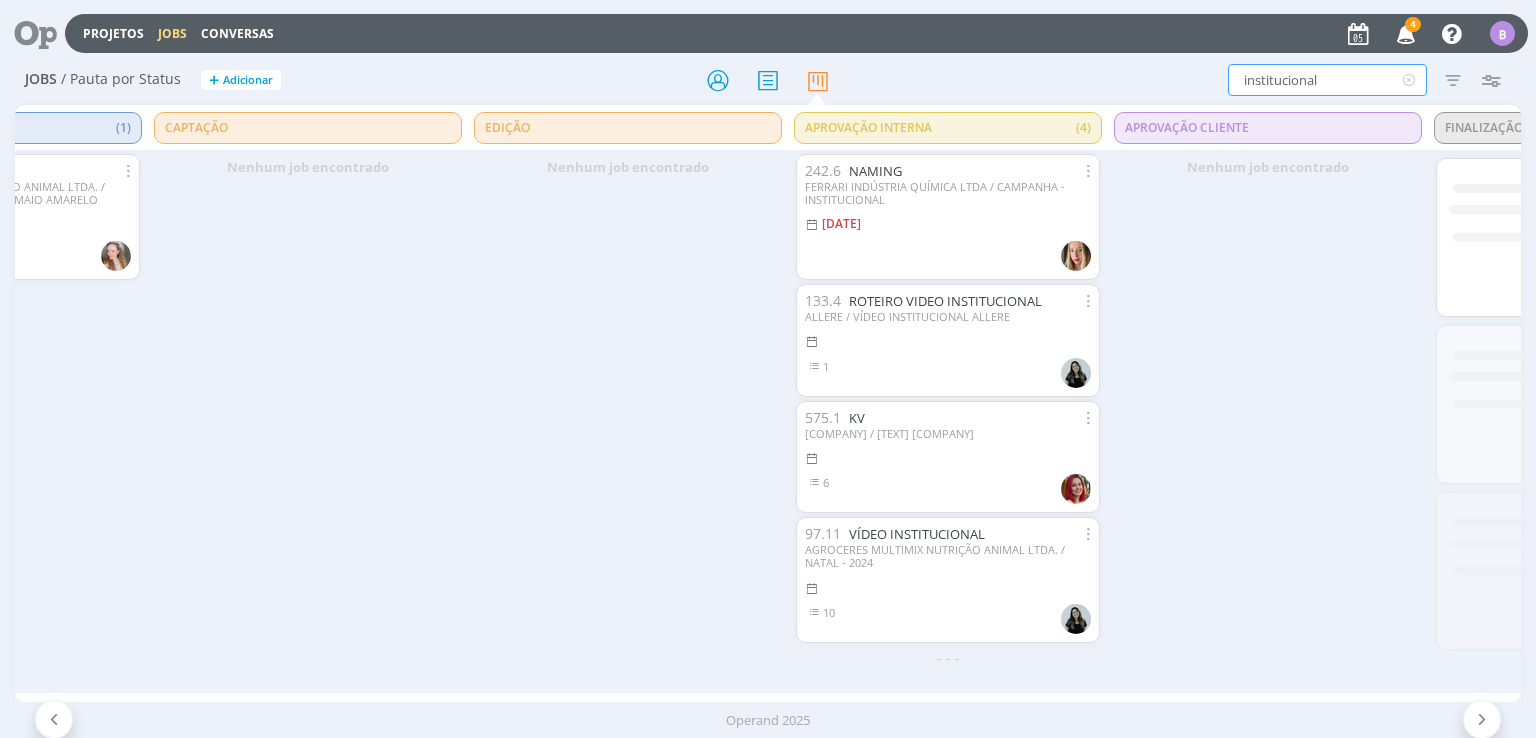 scroll, scrollTop: 0, scrollLeft: 2118, axis: horizontal 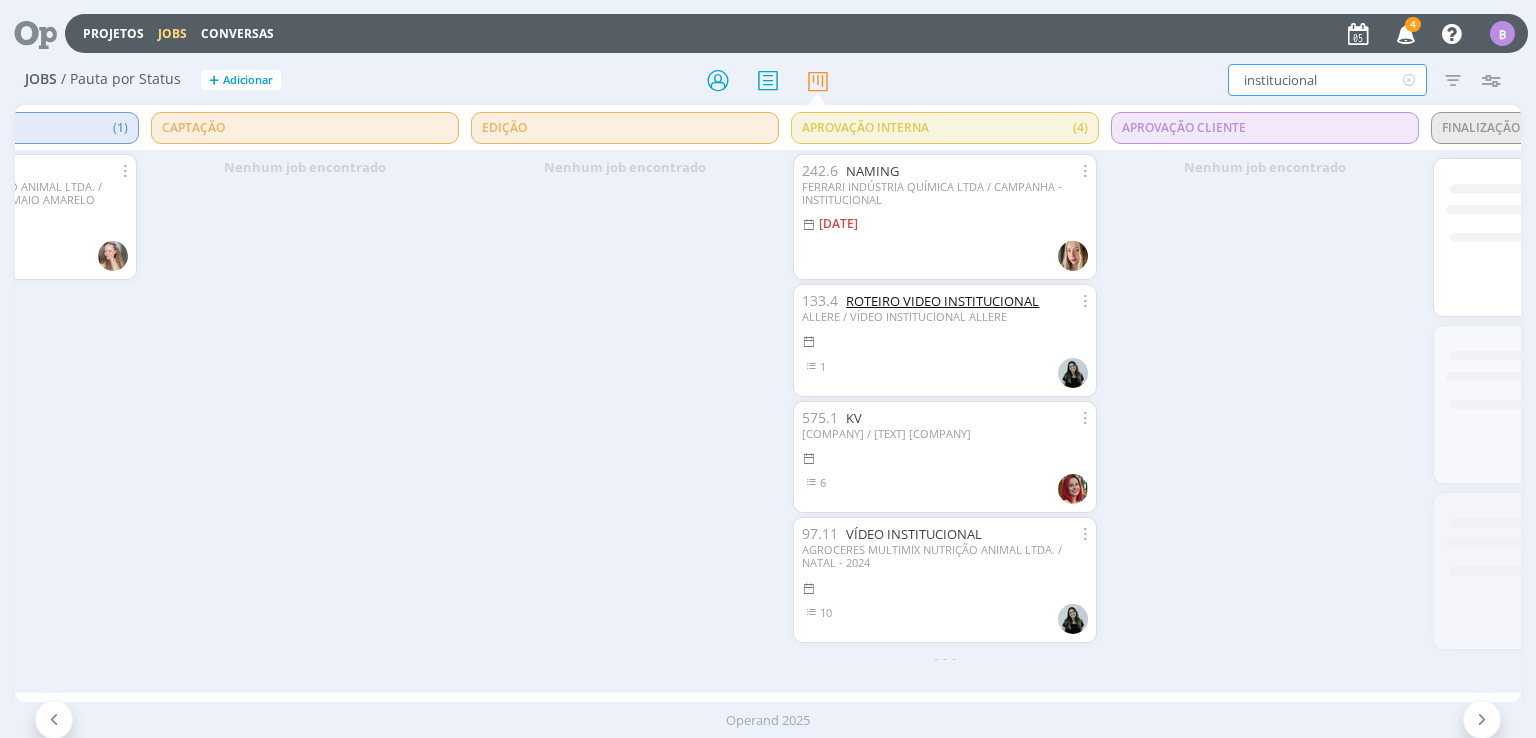 type on "institucional" 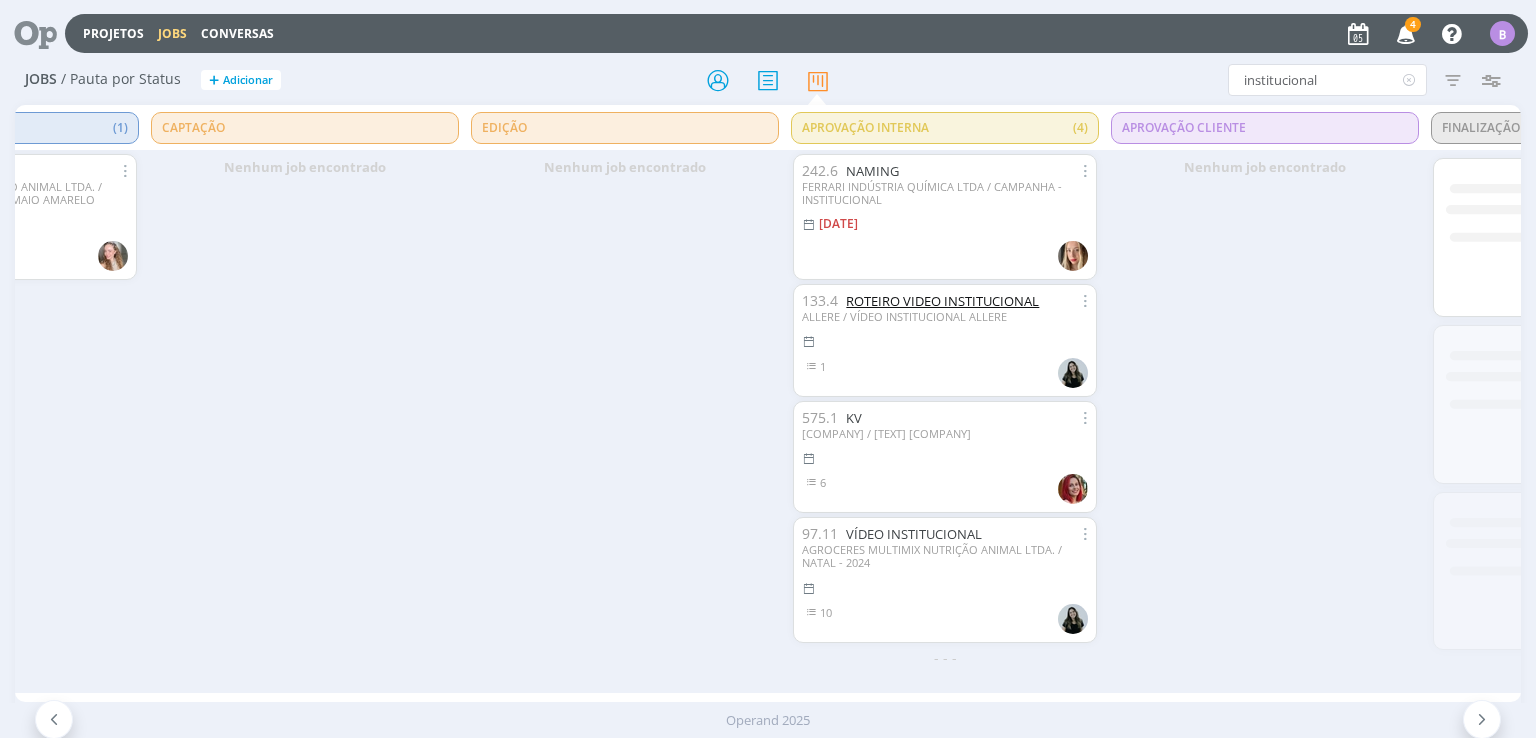 click on "ROTEIRO VIDEO INSTITUCIONAL" at bounding box center (942, 301) 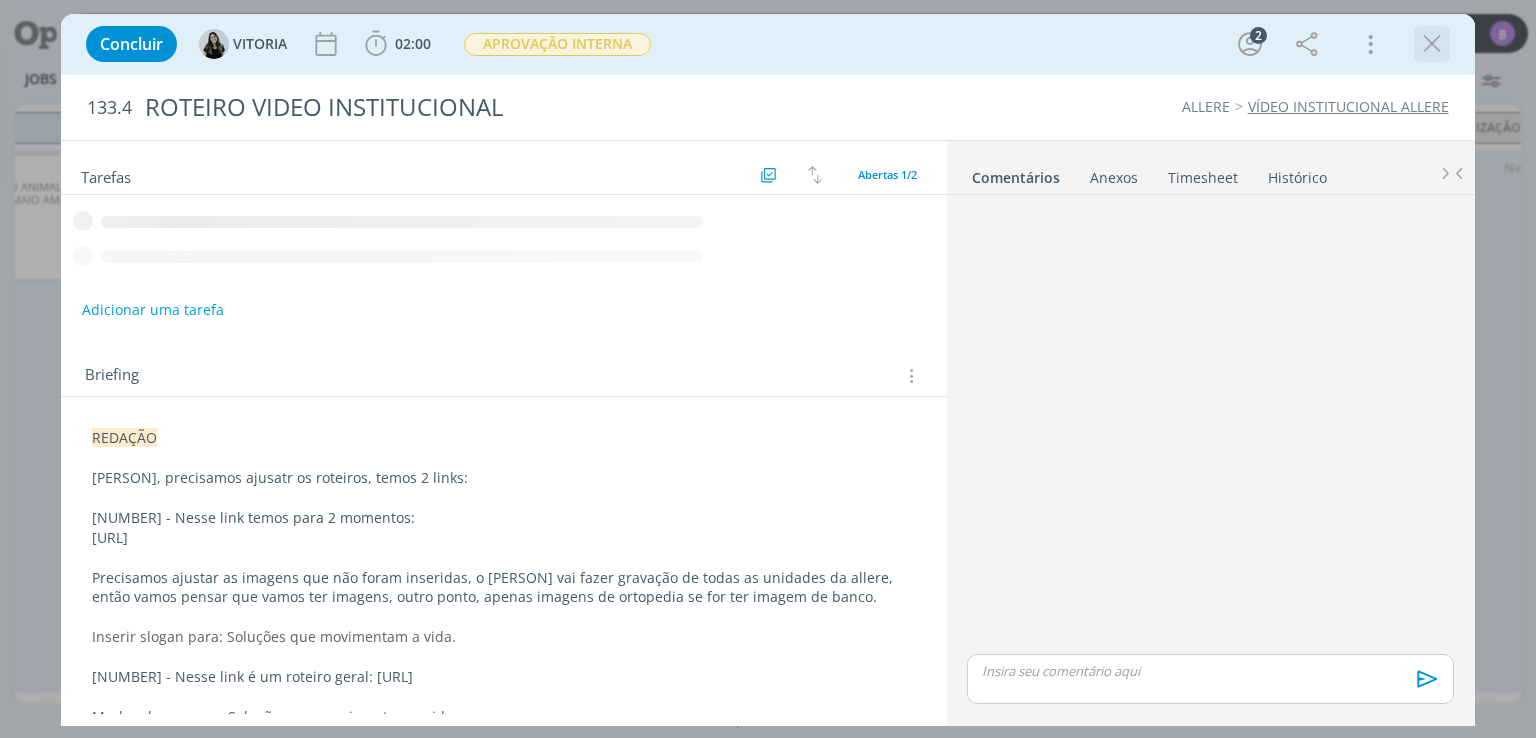 click at bounding box center (1432, 44) 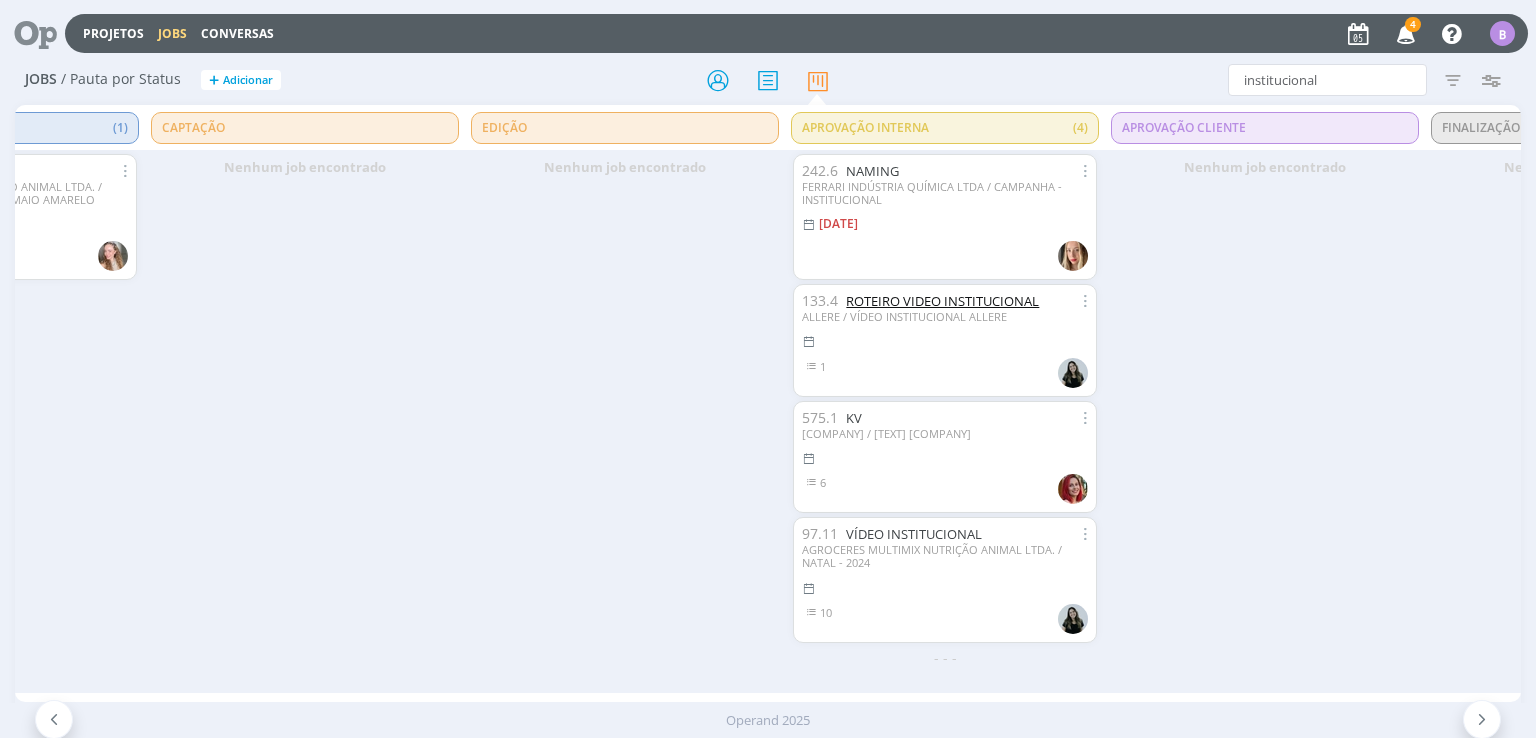 click on "ROTEIRO VIDEO INSTITUCIONAL" at bounding box center (942, 301) 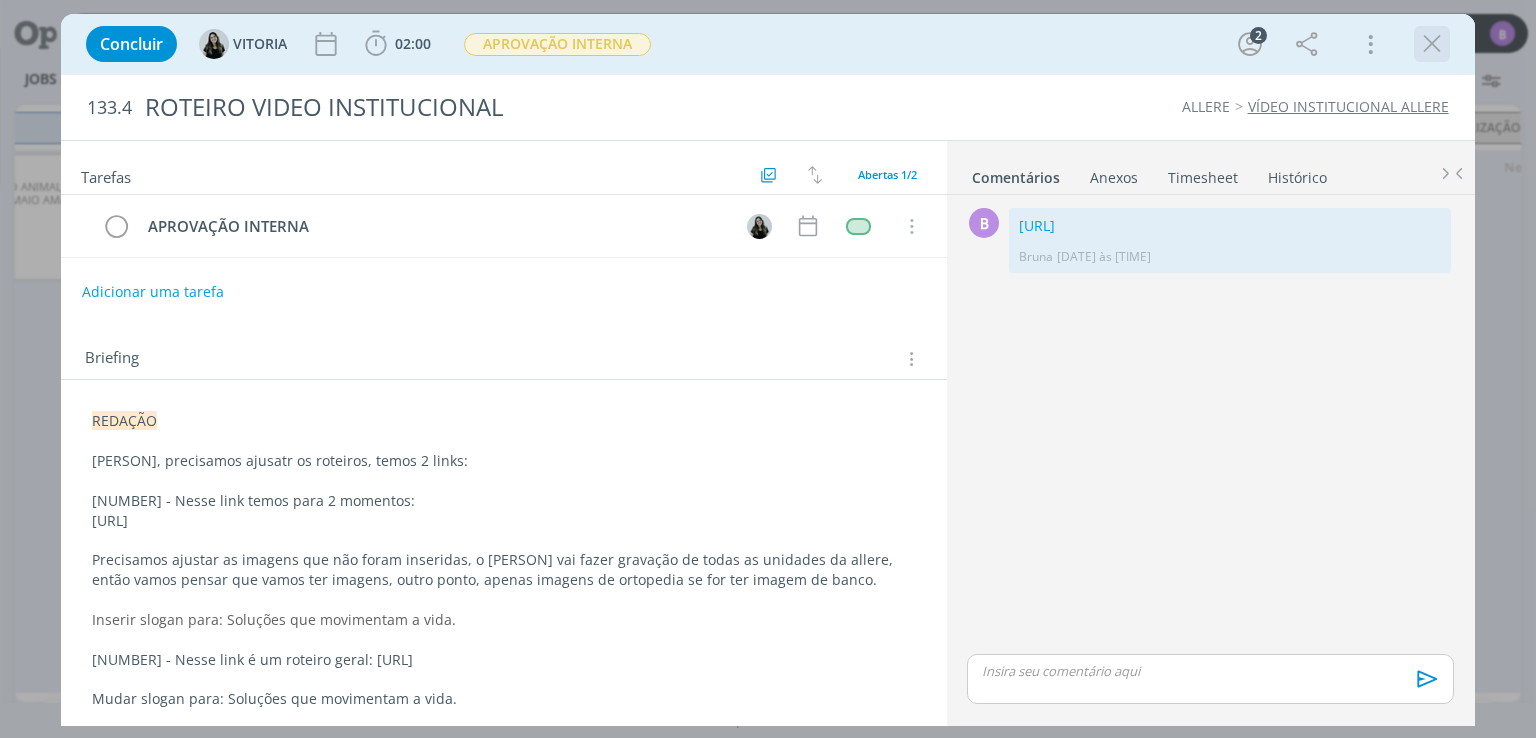 click at bounding box center (1432, 44) 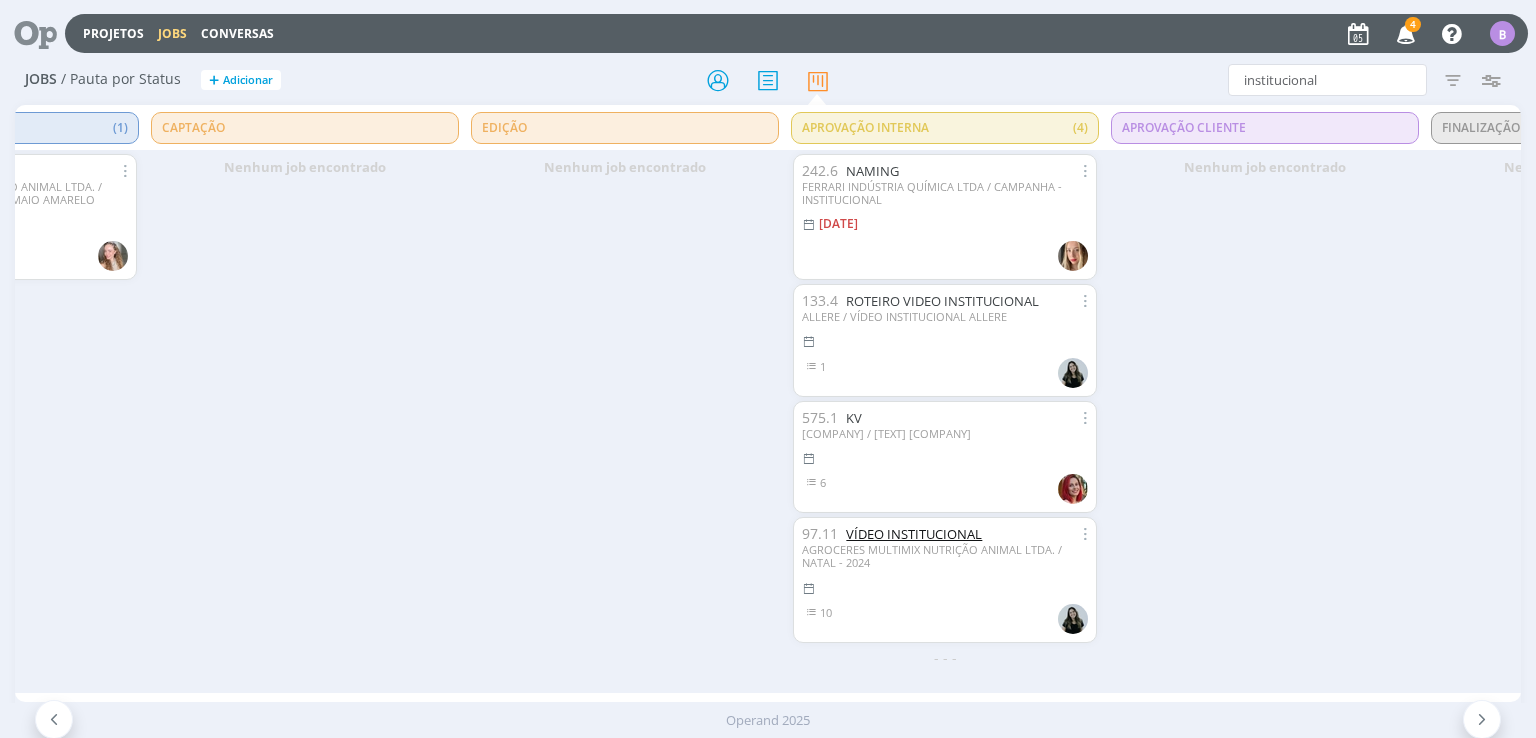 click on "VÍDEO INSTITUCIONAL" at bounding box center [914, 534] 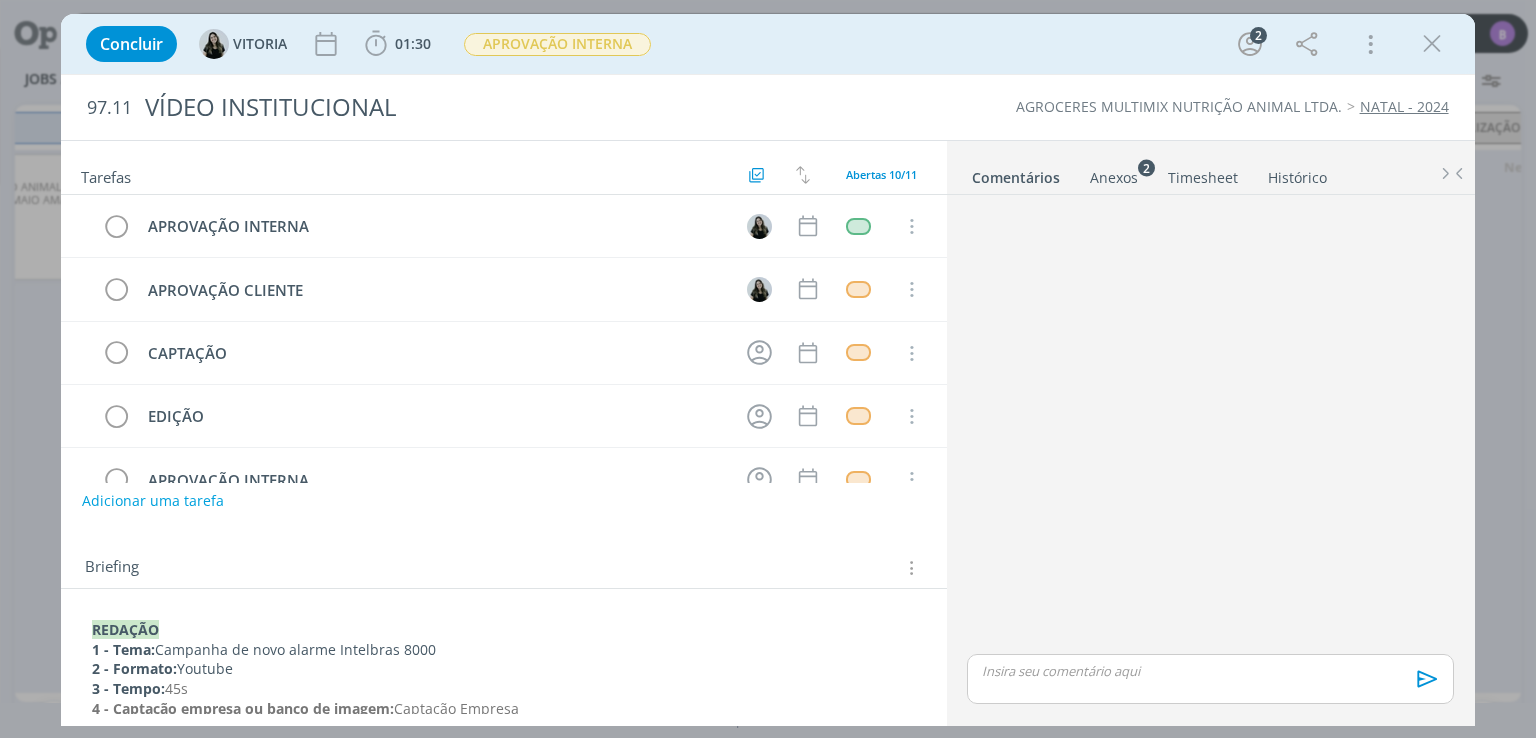 scroll, scrollTop: 495, scrollLeft: 0, axis: vertical 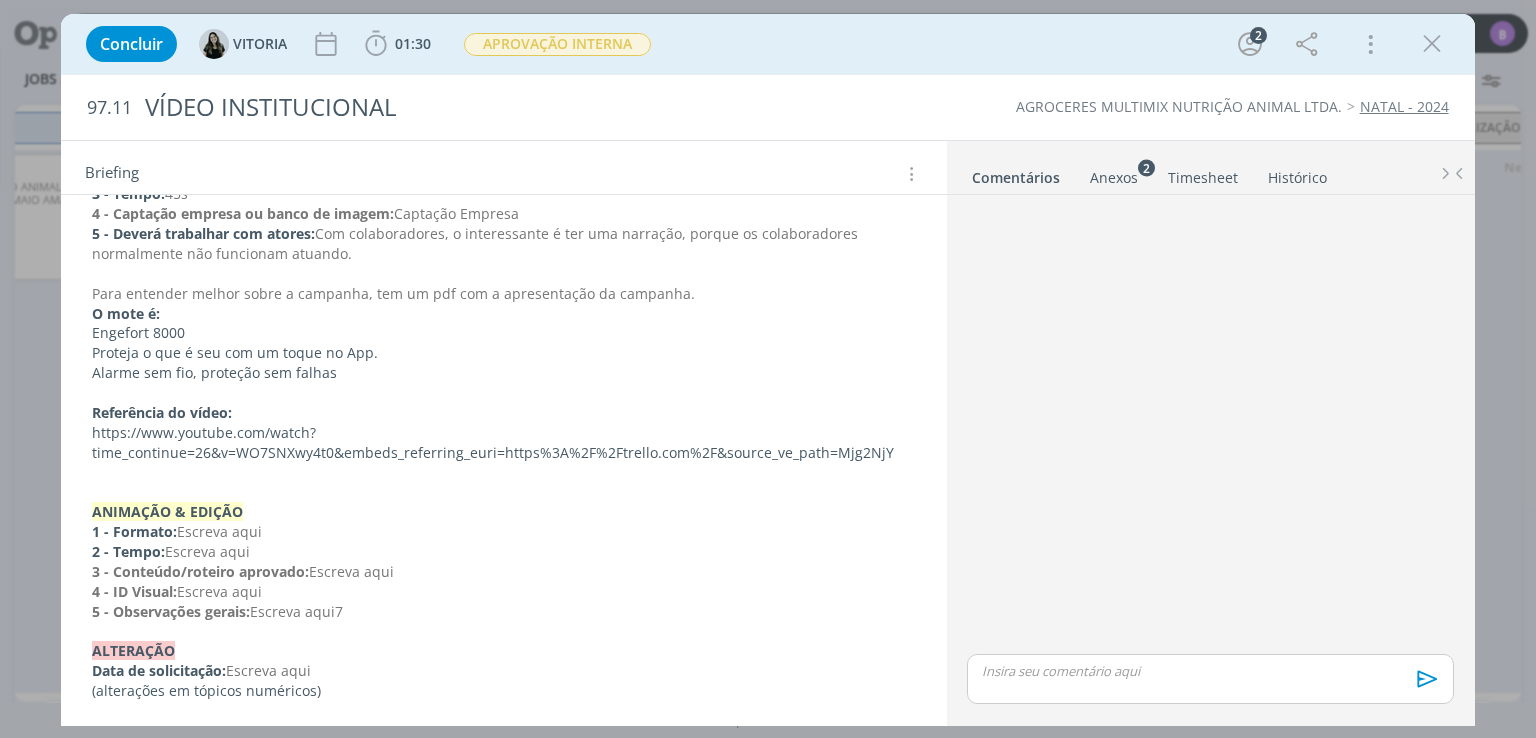 click at bounding box center (1210, 679) 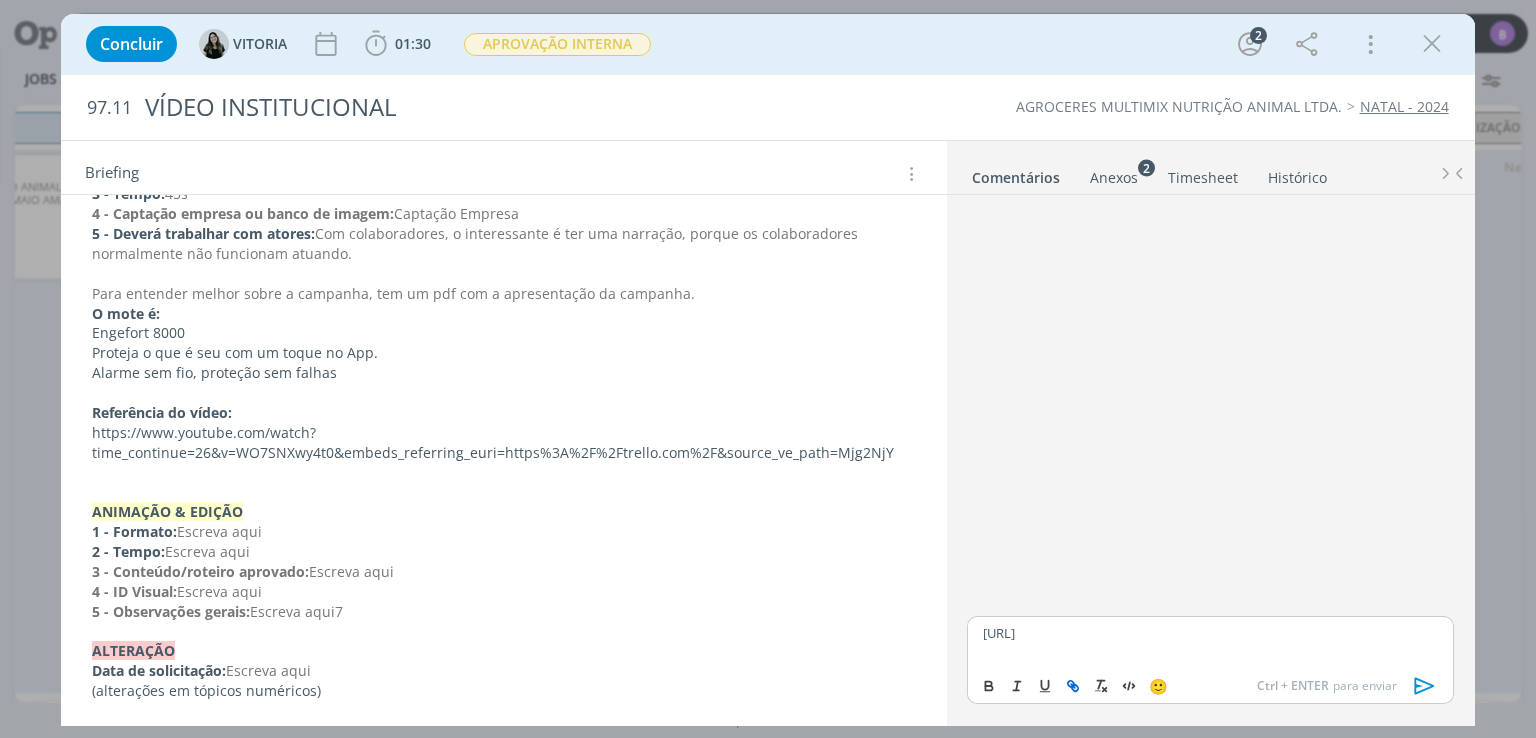 click 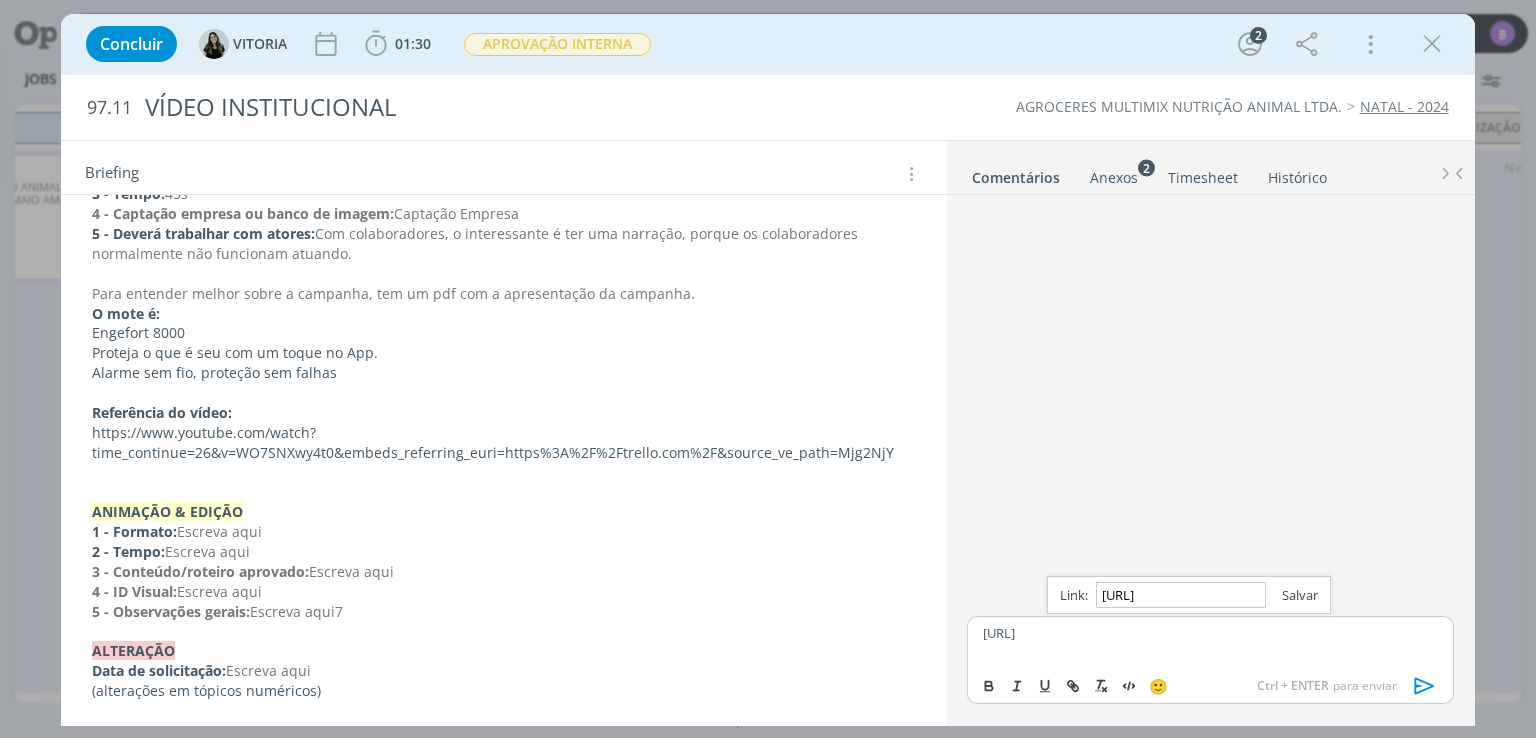 click at bounding box center [1292, 595] 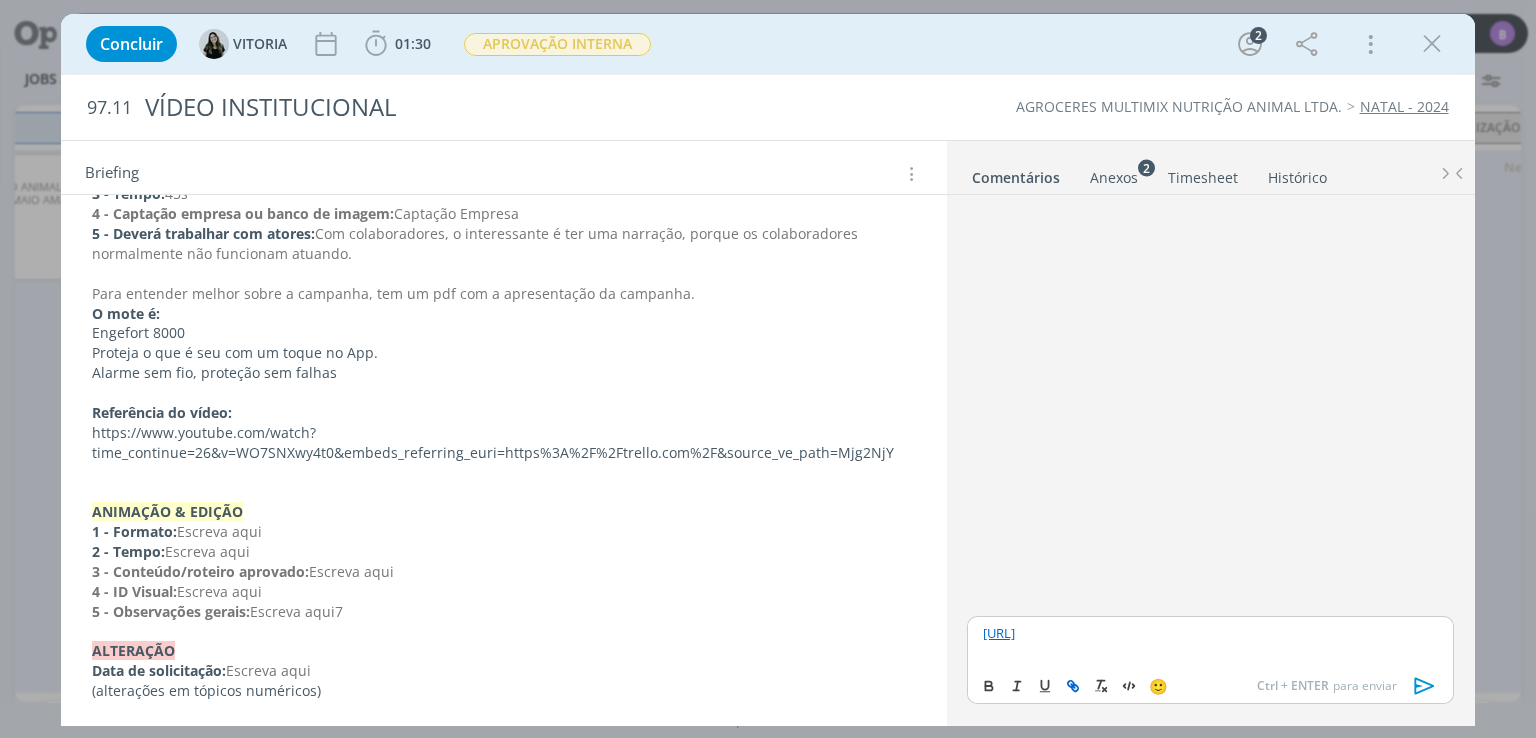 click on "[URL]" at bounding box center (1210, 641) 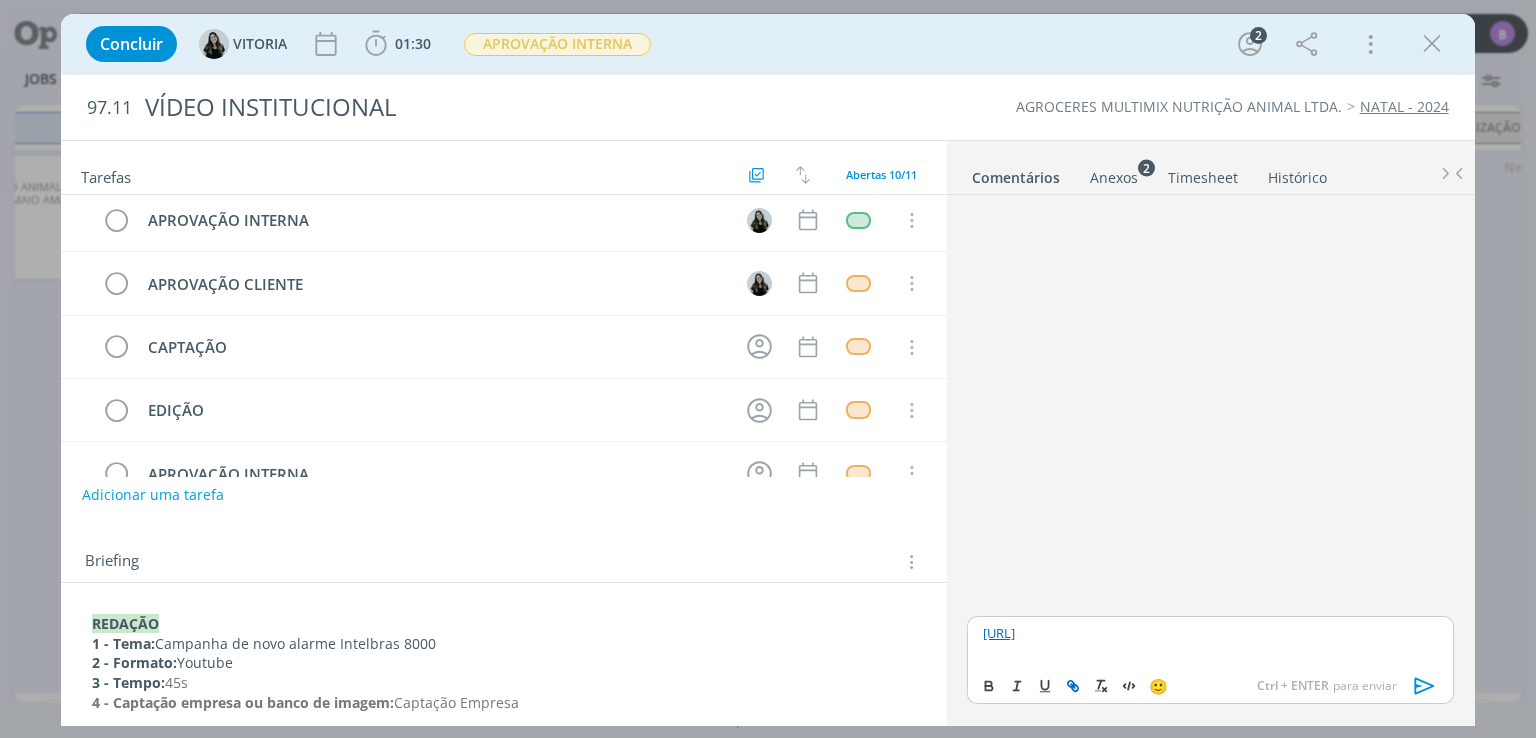 scroll, scrollTop: 0, scrollLeft: 0, axis: both 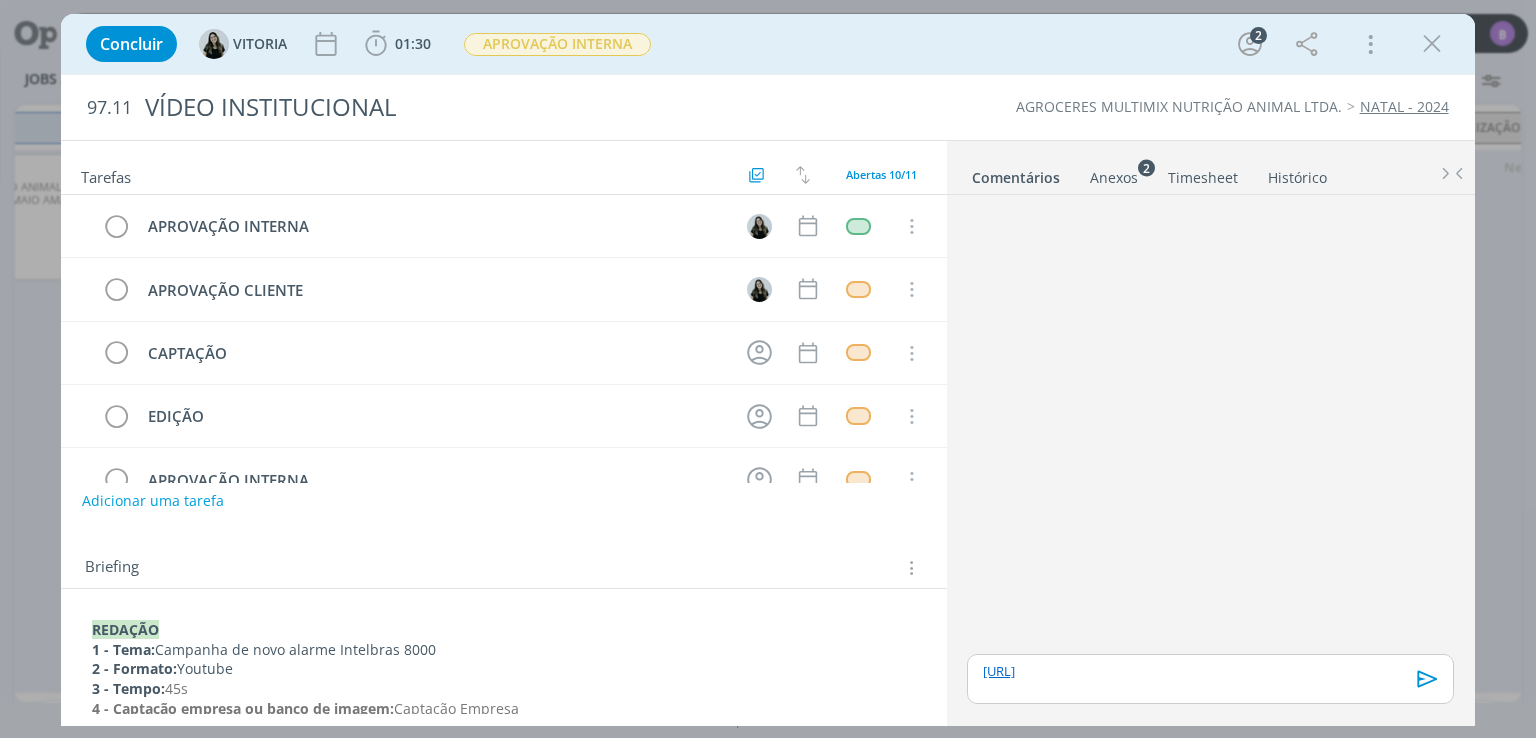 click 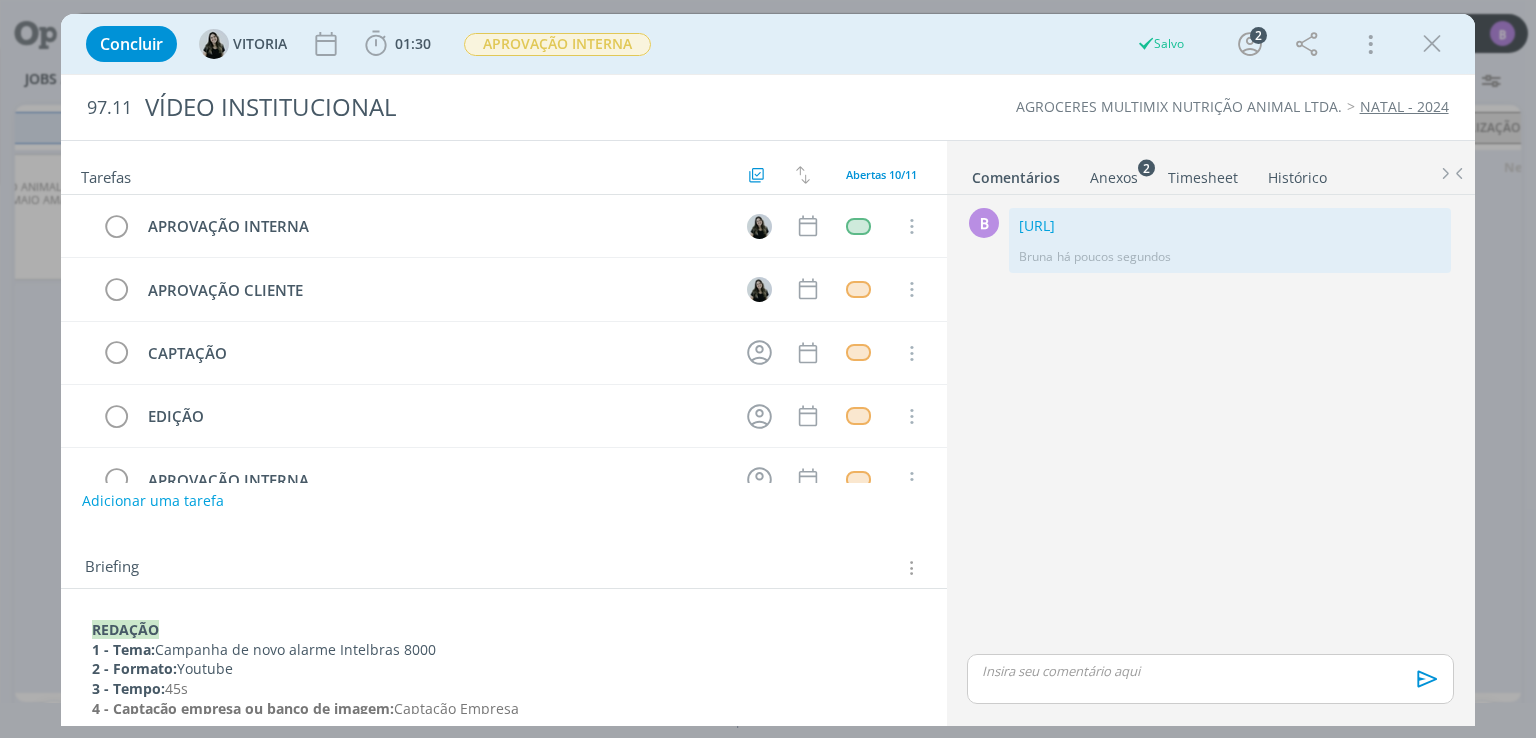 click on "[URL]" at bounding box center [1037, 225] 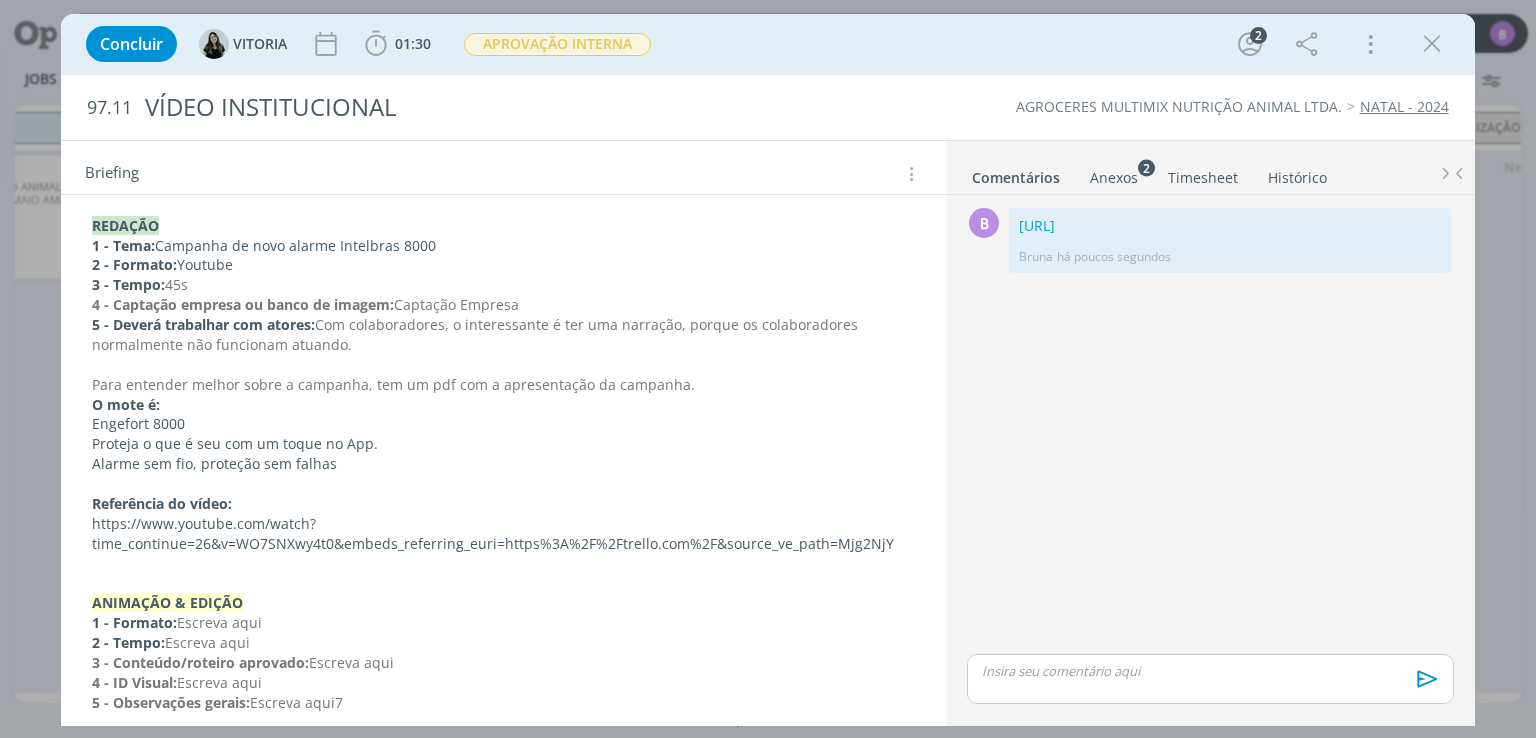 scroll, scrollTop: 0, scrollLeft: 0, axis: both 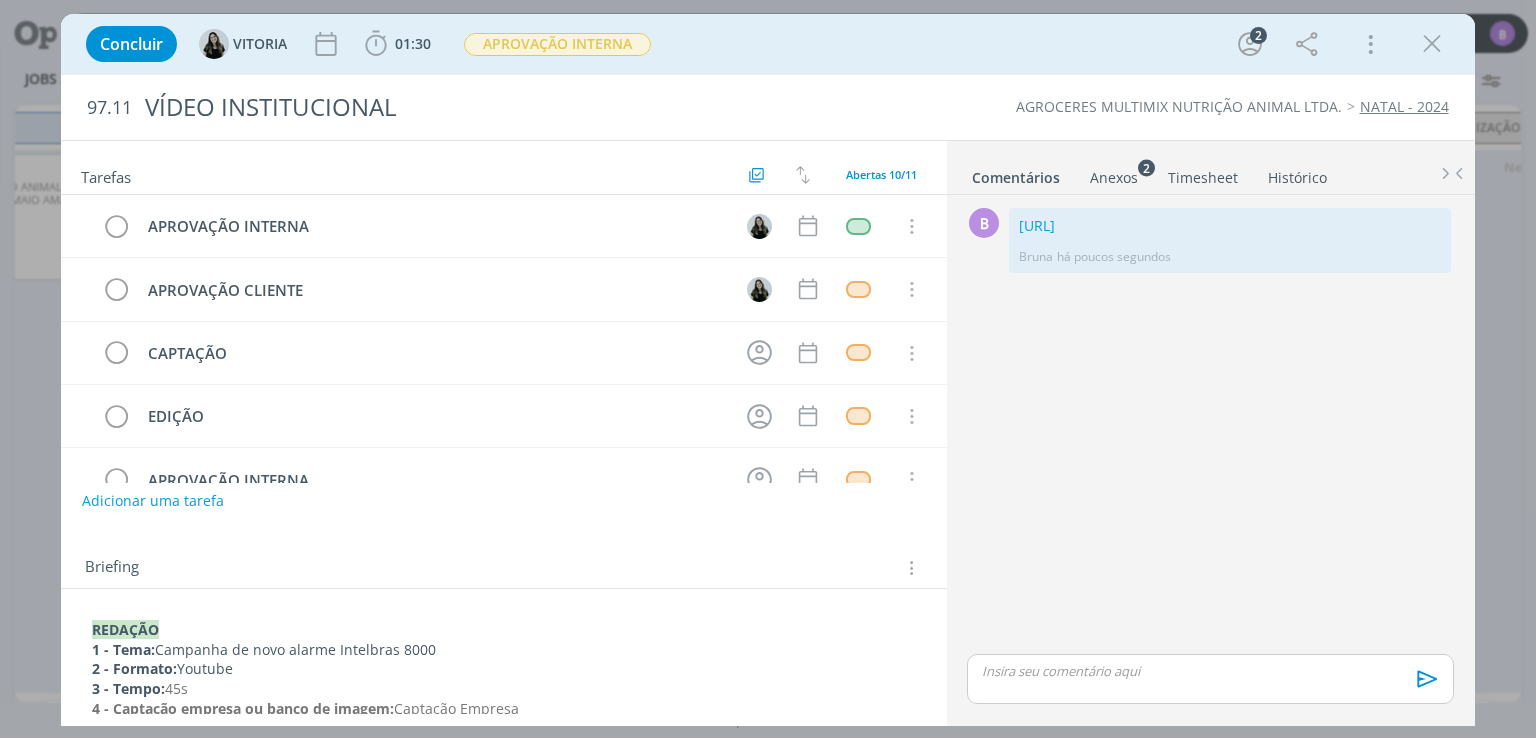 click at bounding box center [1432, 44] 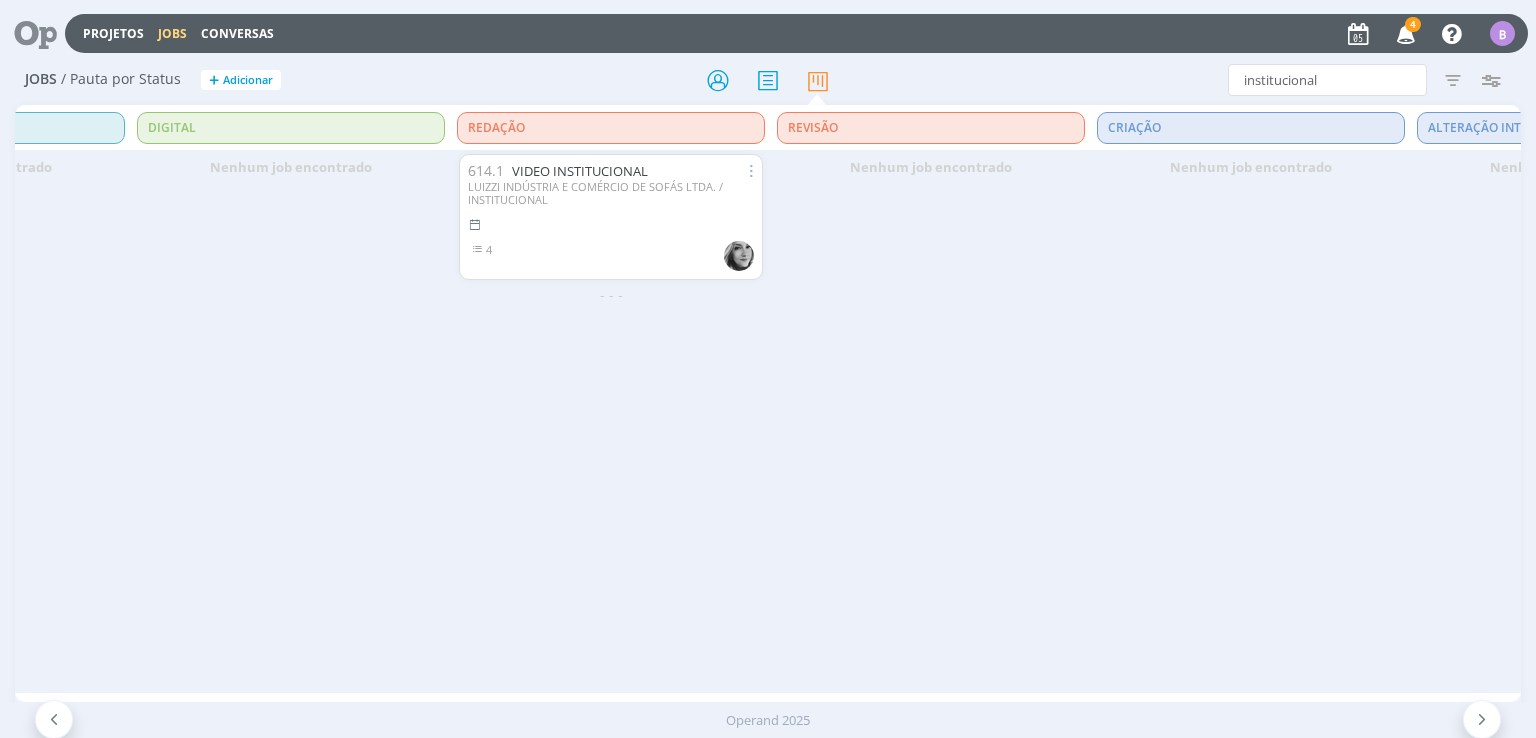 scroll, scrollTop: 0, scrollLeft: 0, axis: both 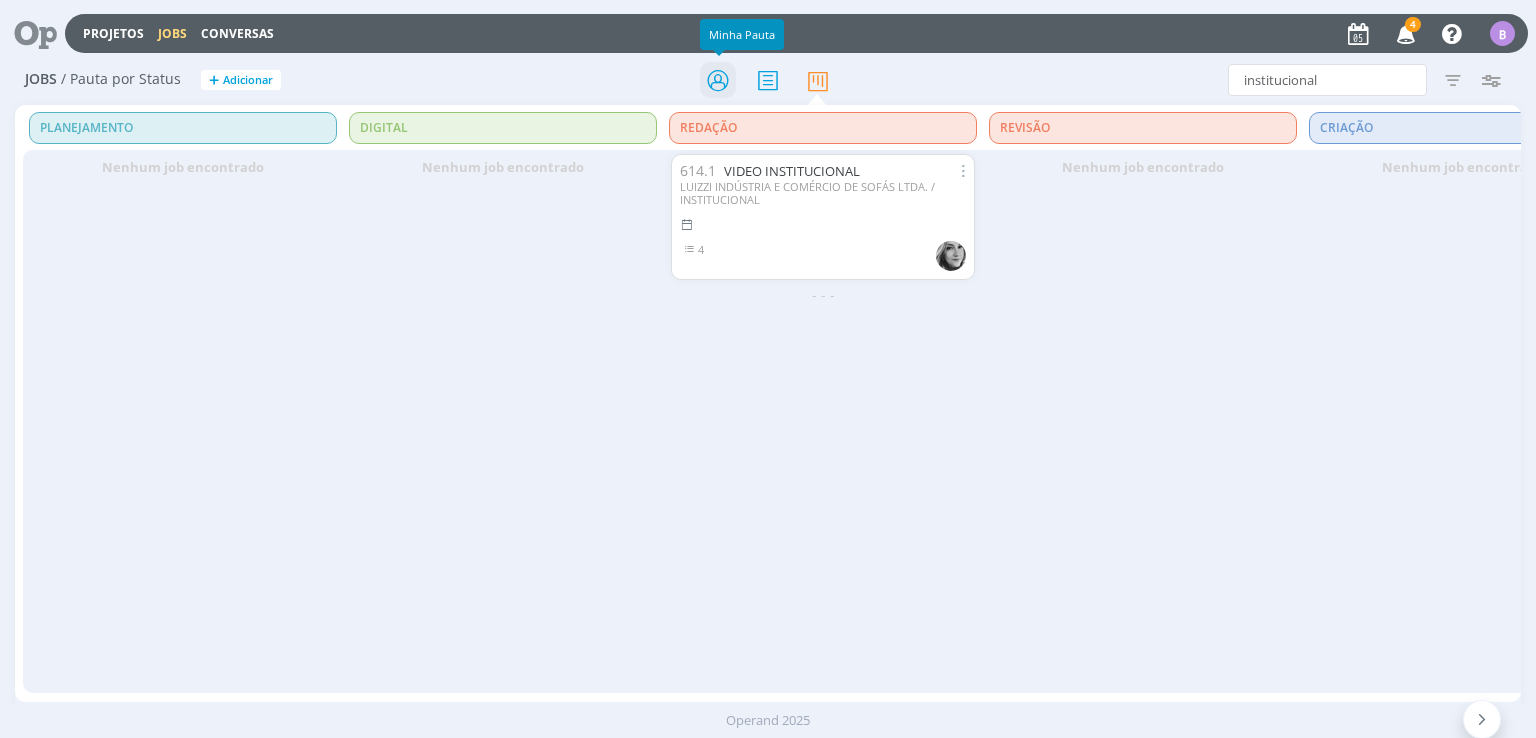 click at bounding box center (718, 80) 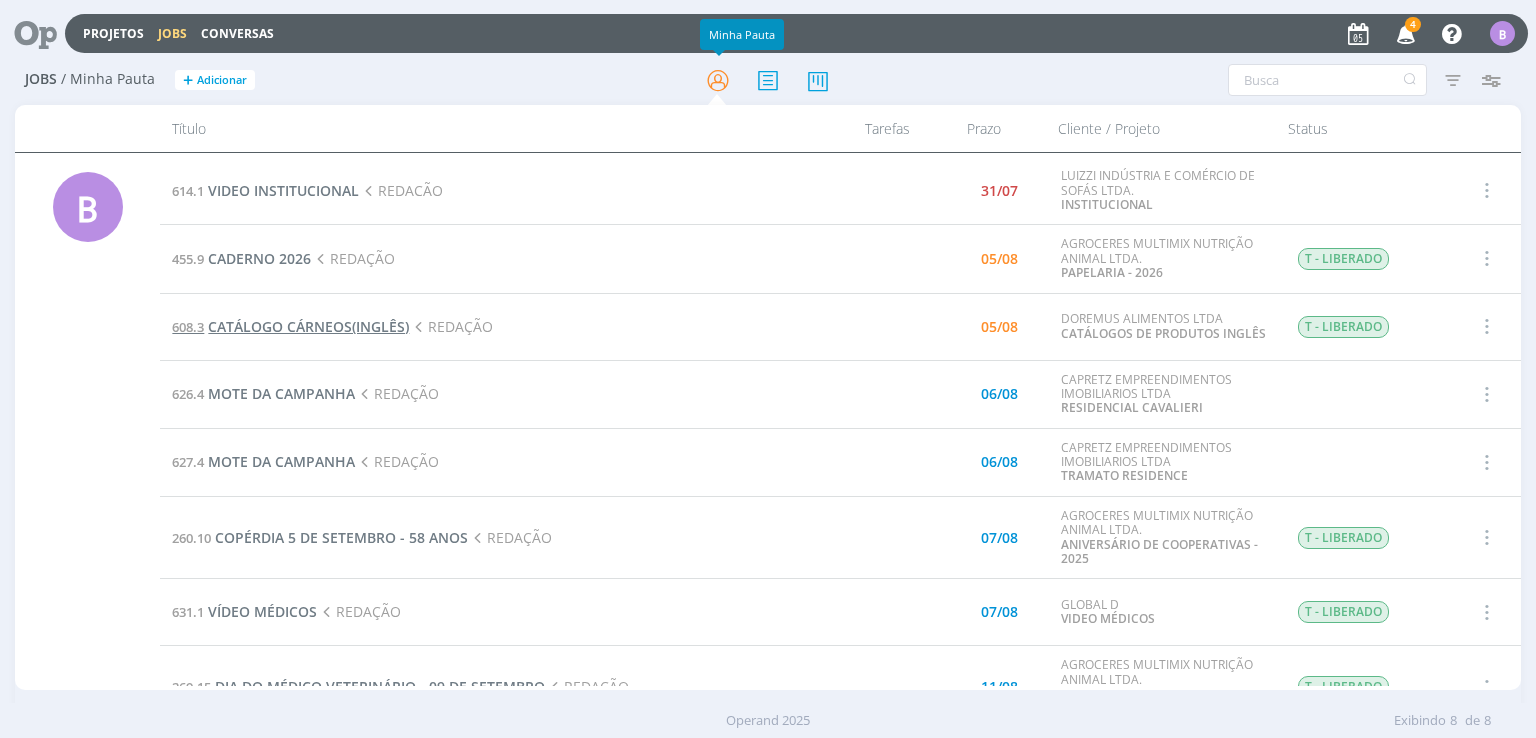click on "CATÁLOGO CÁRNEOS(INGLÊS)" at bounding box center [308, 326] 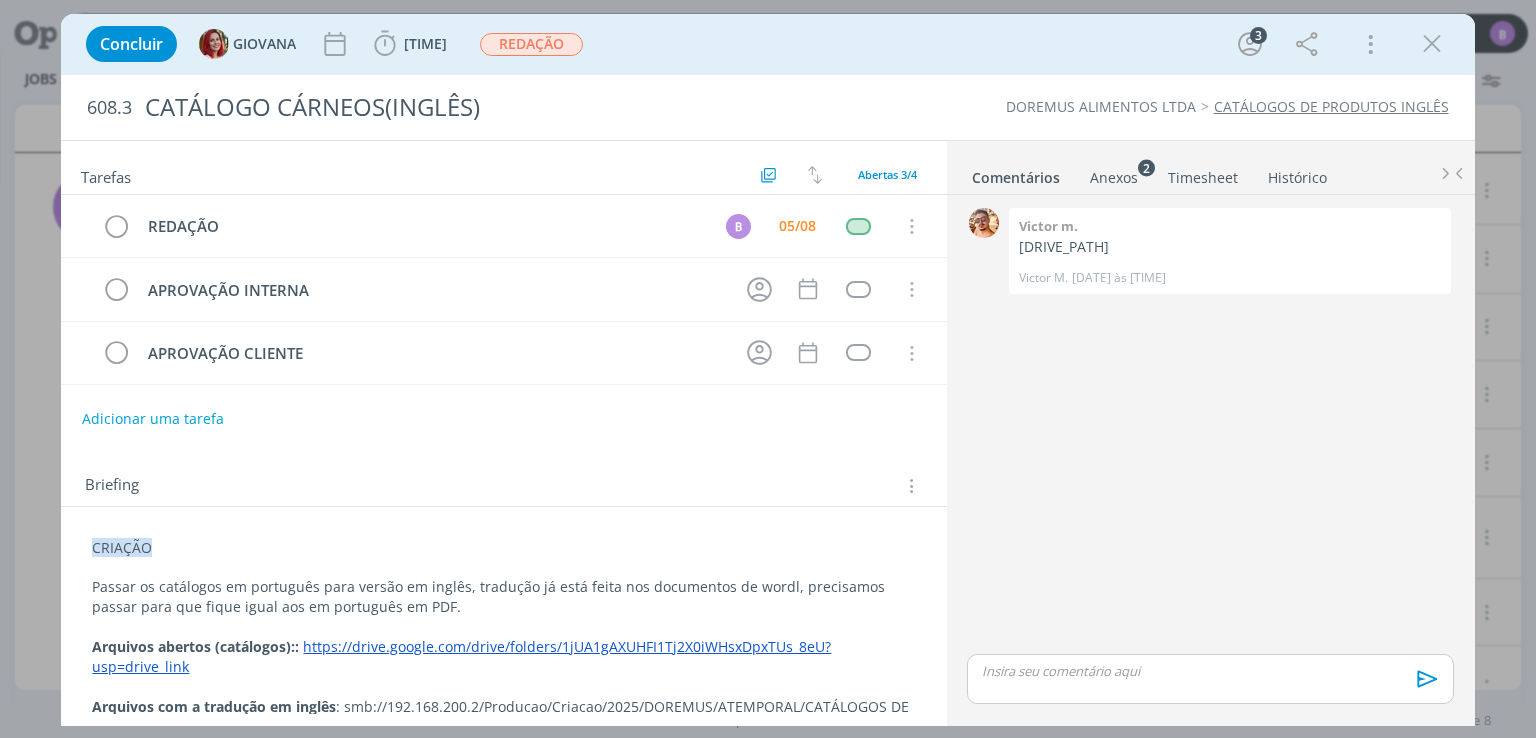 scroll, scrollTop: 152, scrollLeft: 0, axis: vertical 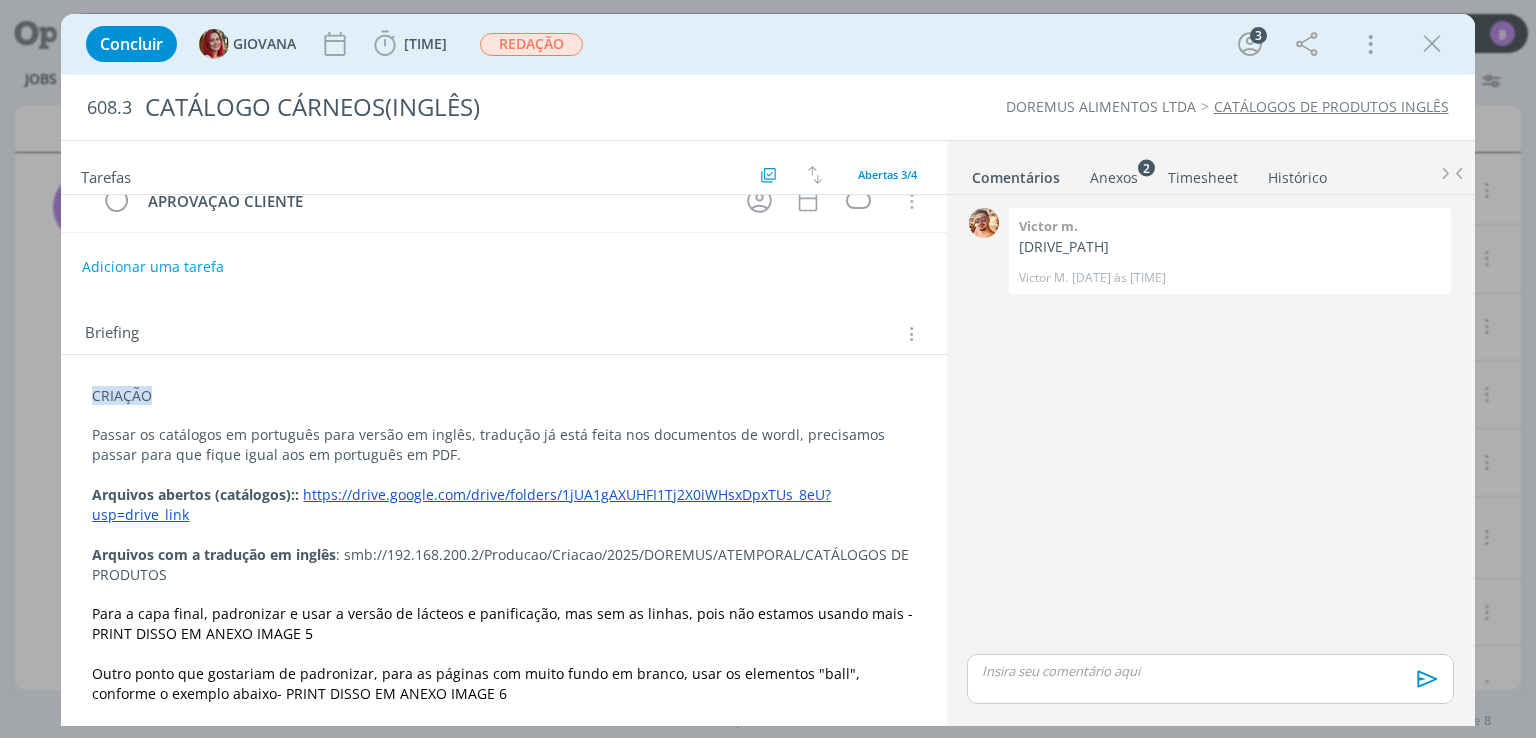 click on "https://drive.google.com/drive/folders/1jUA1gAXUHFI1Tj2X0iWHsxDpxTUs_8eU?usp=drive_link" at bounding box center (461, 504) 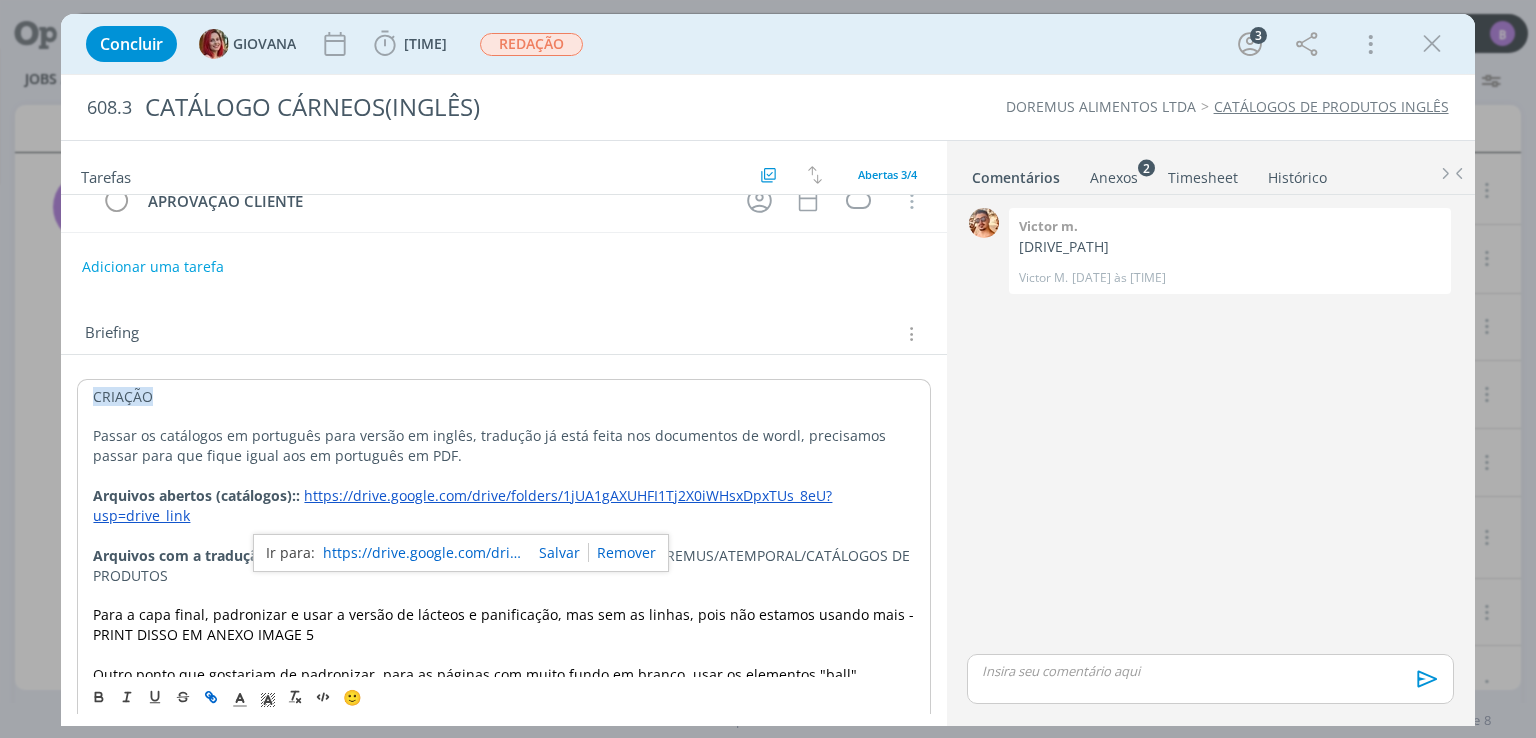 click on "https://drive.google.com/drive/folders/1jUA1gAXUHFI1Tj2X0iWHsxDpxTUs_8eU?usp=drive_link" at bounding box center [423, 553] 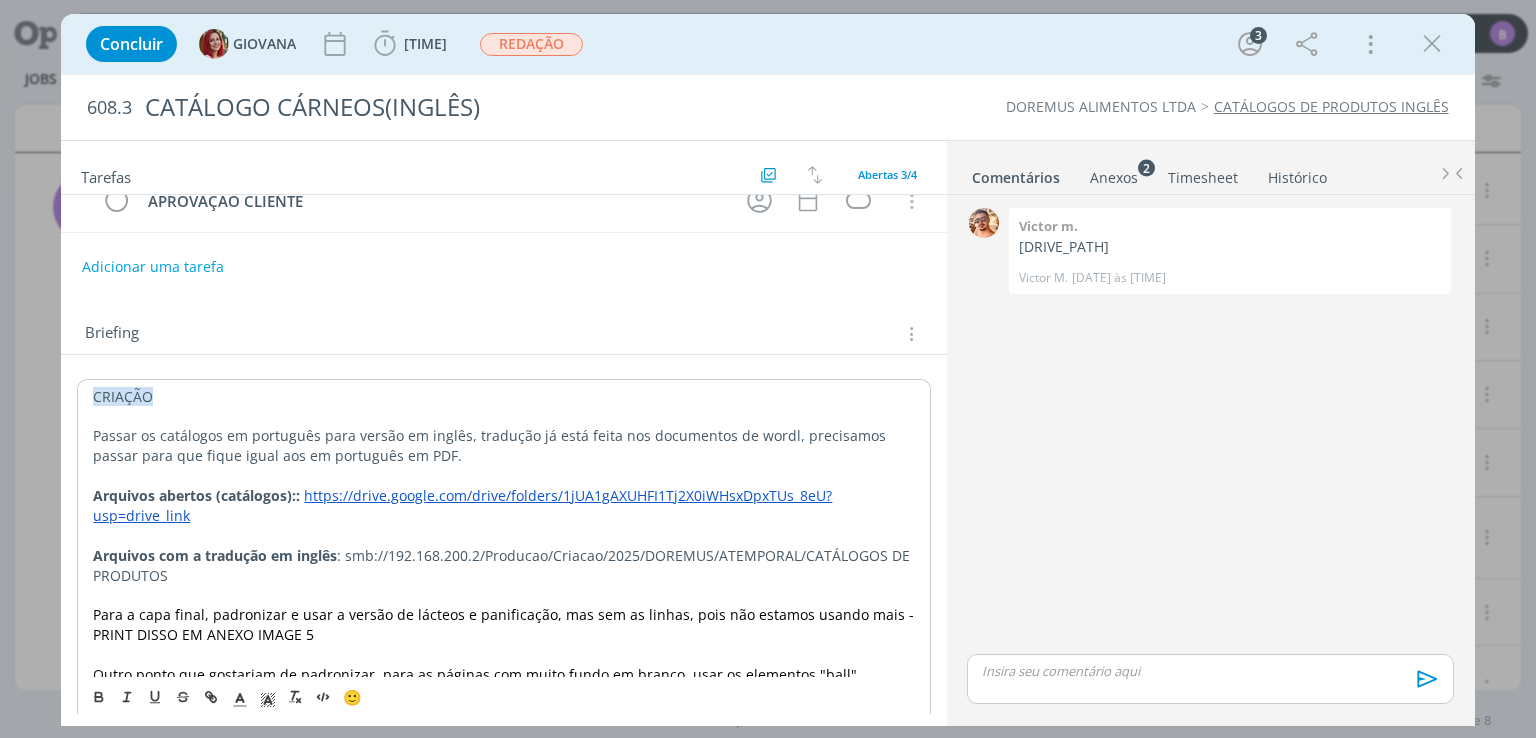 click on "Arquivos abertos (catálogos):: [URL]" at bounding box center [503, 506] 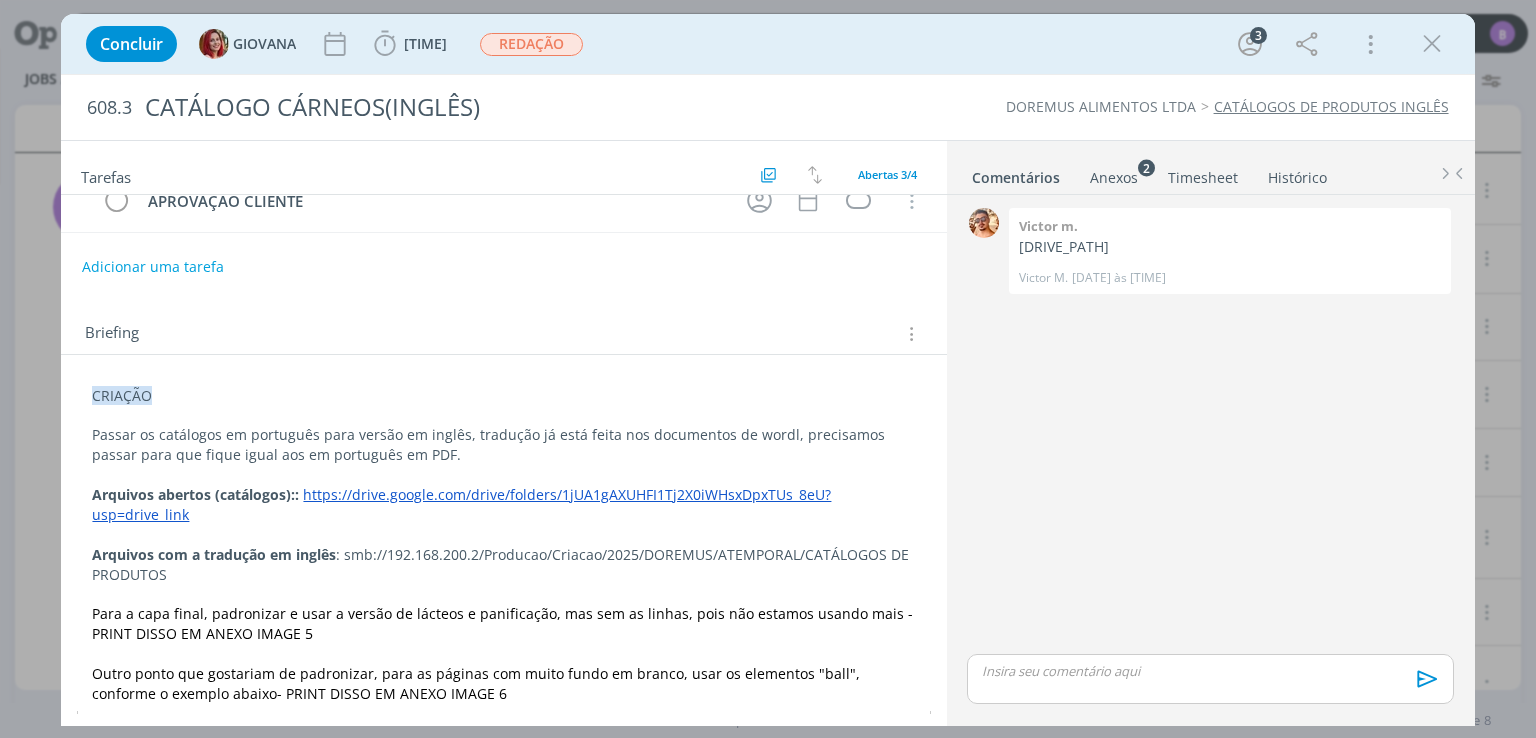 click on "Briefing
Briefings Predefinidos
Versões do Briefing
Ver Briefing do Projeto" at bounding box center [503, 328] 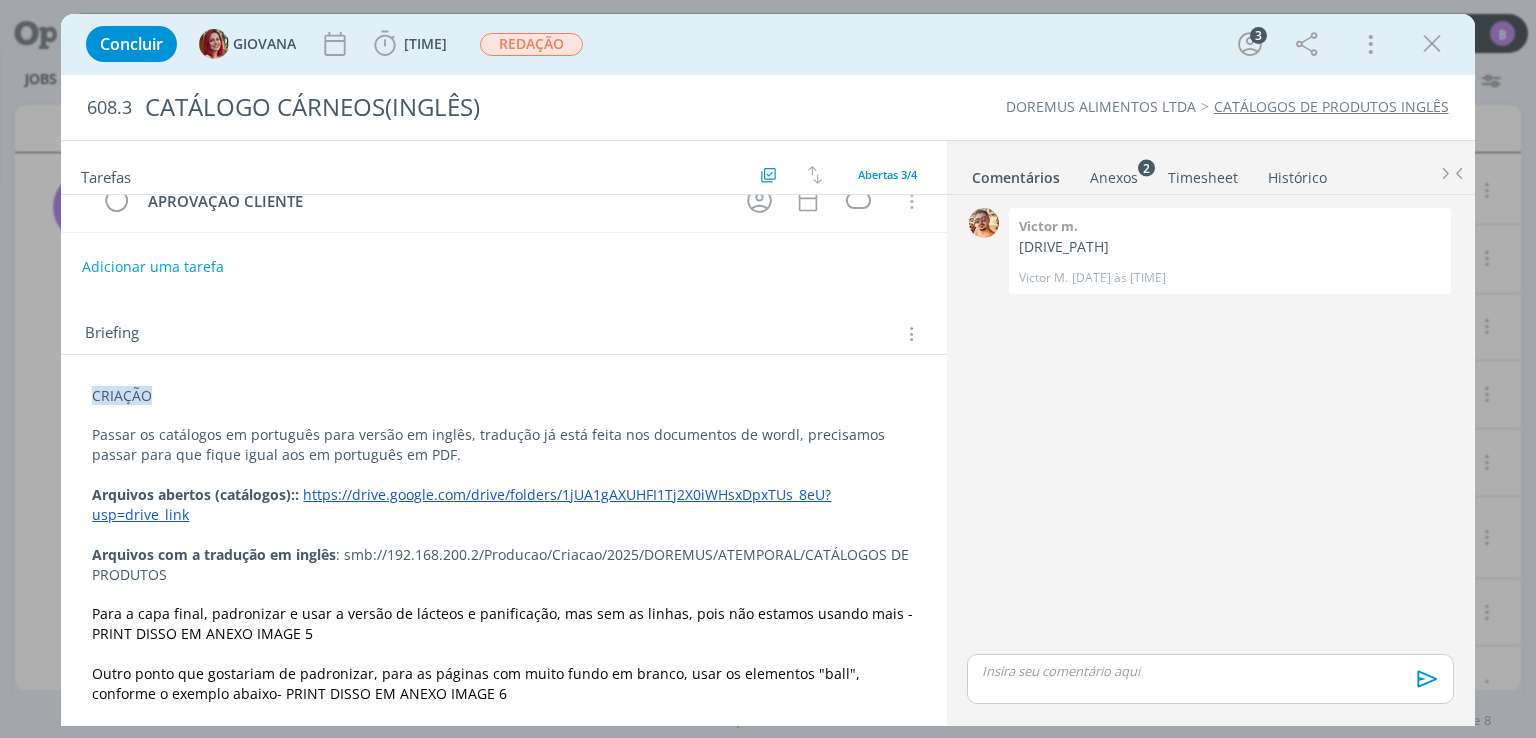 scroll, scrollTop: 9, scrollLeft: 0, axis: vertical 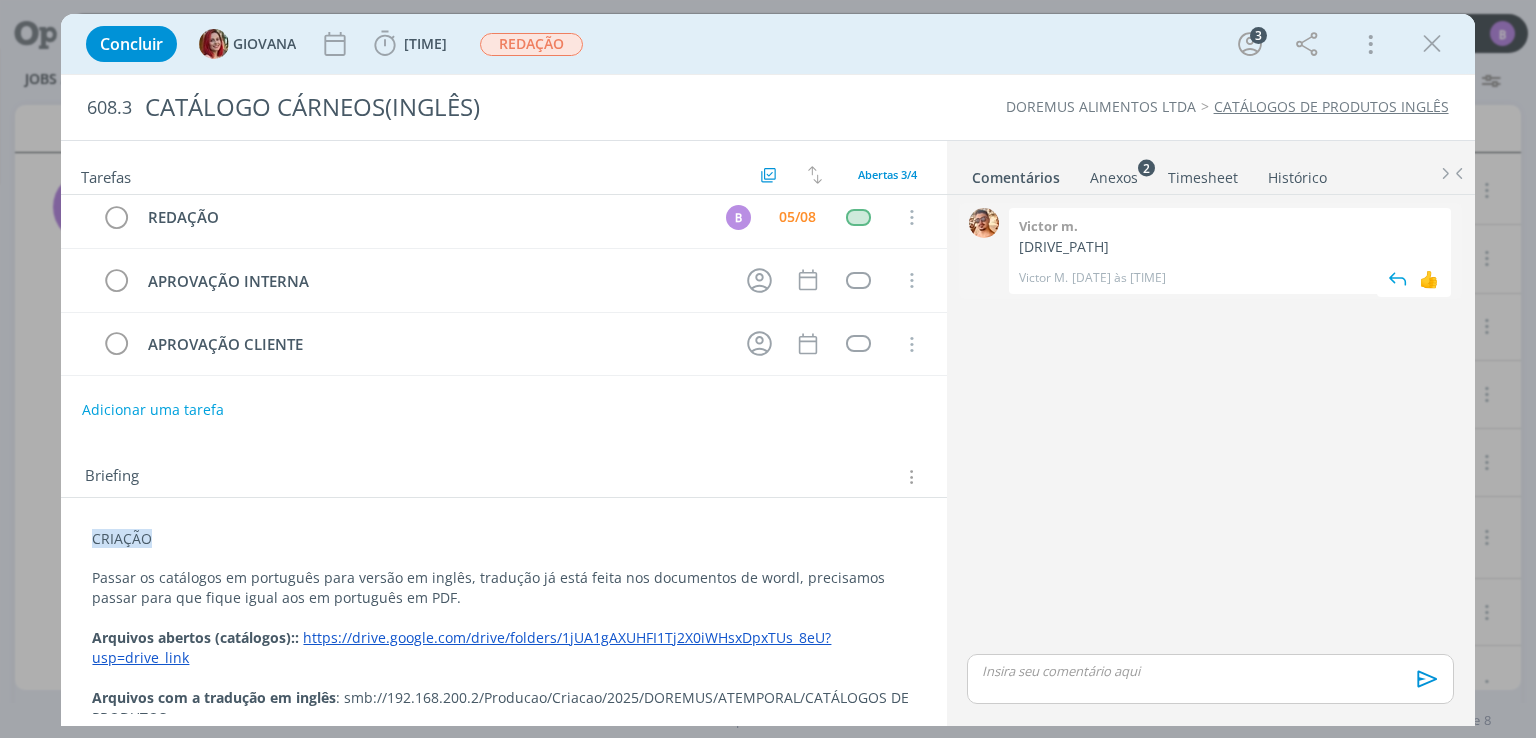 drag, startPoint x: 1325, startPoint y: 269, endPoint x: 1012, endPoint y: 242, distance: 314.16238 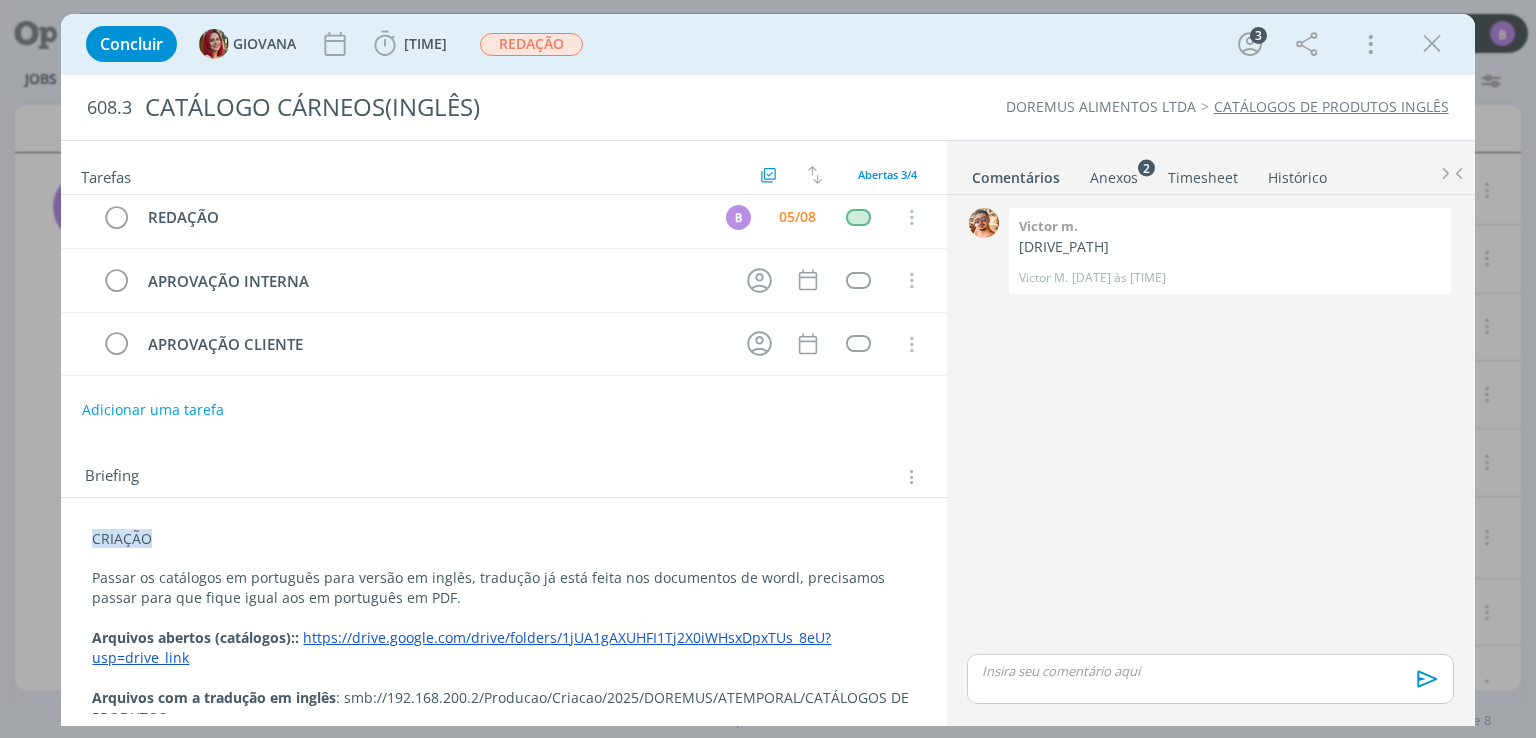 click on "[PERSON] [DRIVE_PATH] [PERSON] [DATE] às [TIME] 👍" at bounding box center (1210, 426) 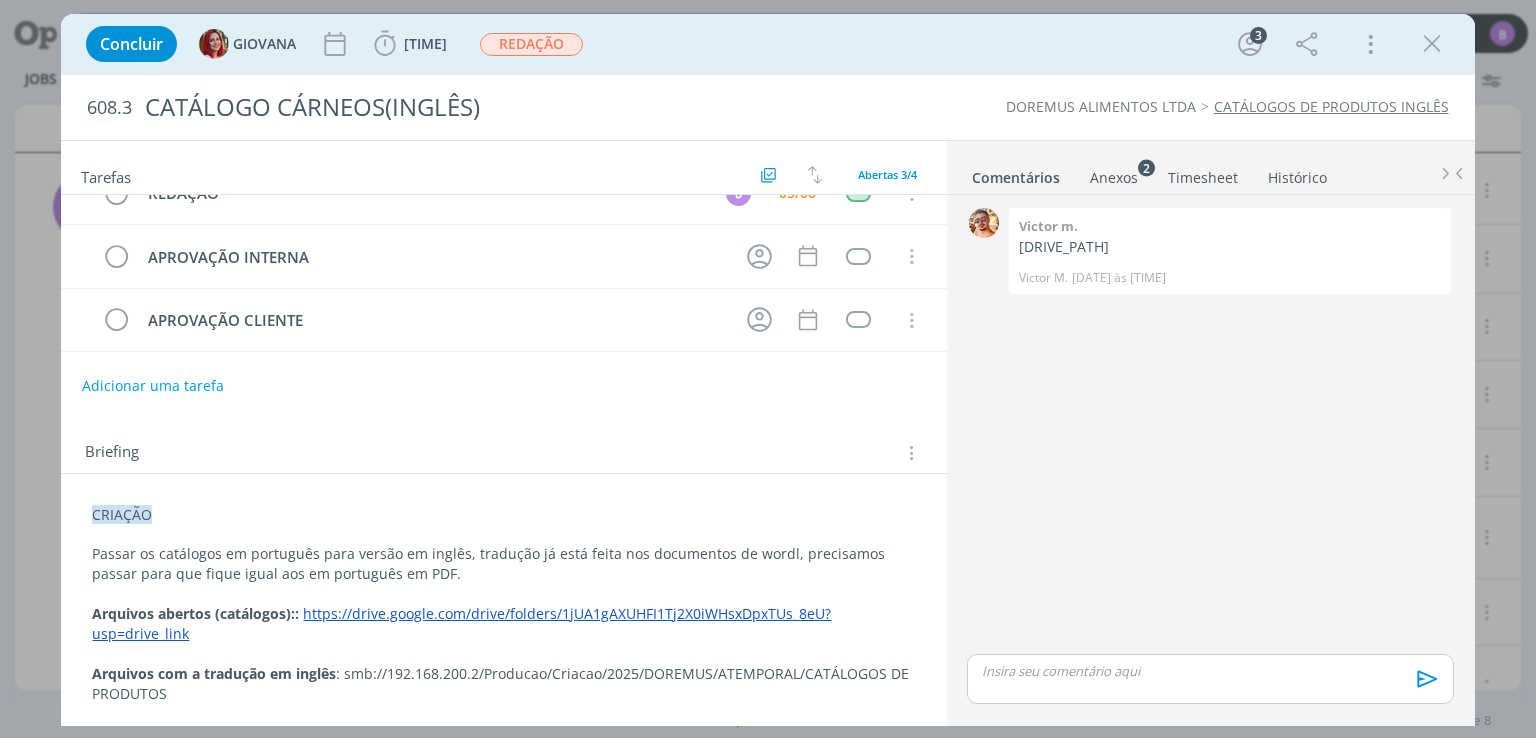 scroll, scrollTop: 59, scrollLeft: 0, axis: vertical 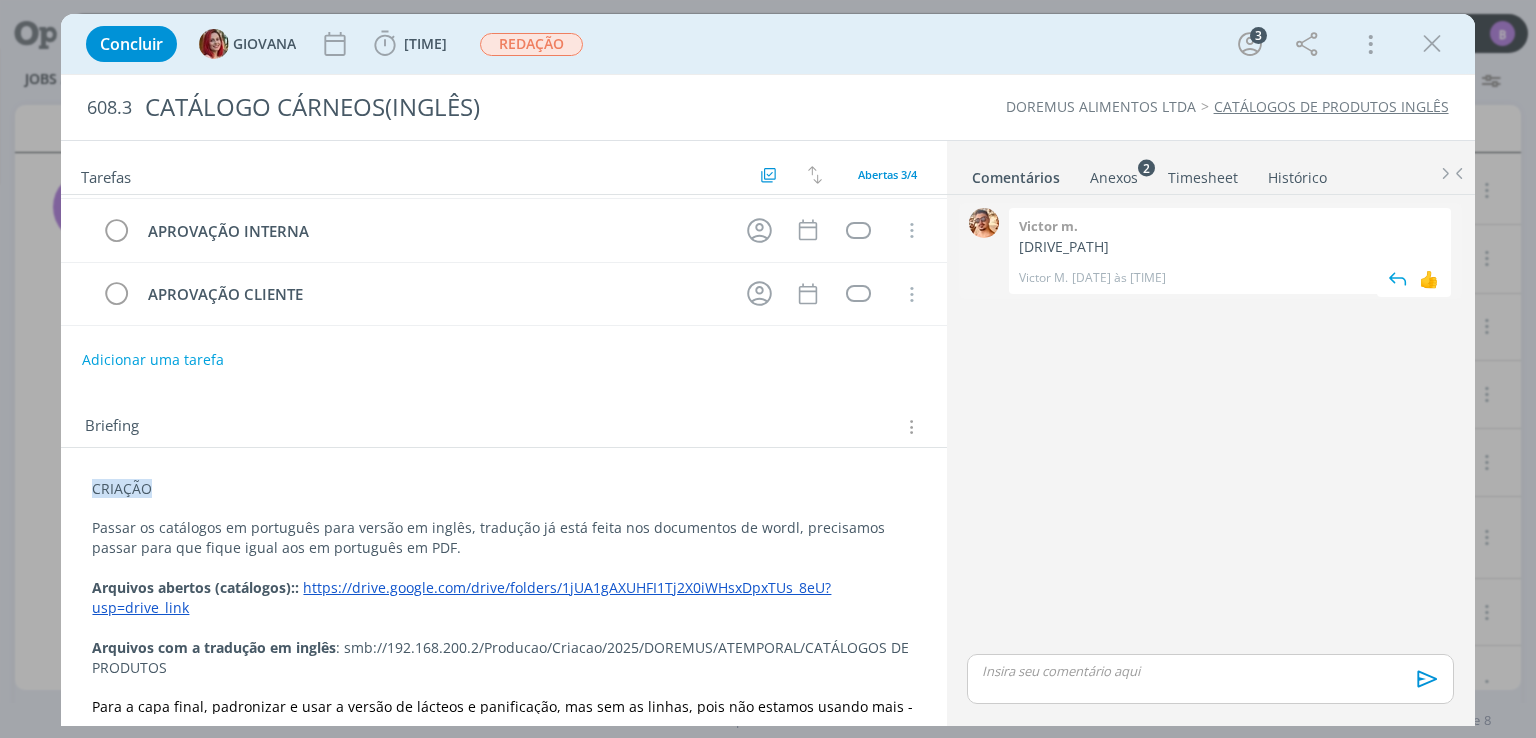 drag, startPoint x: 1345, startPoint y: 262, endPoint x: 1019, endPoint y: 244, distance: 326.49655 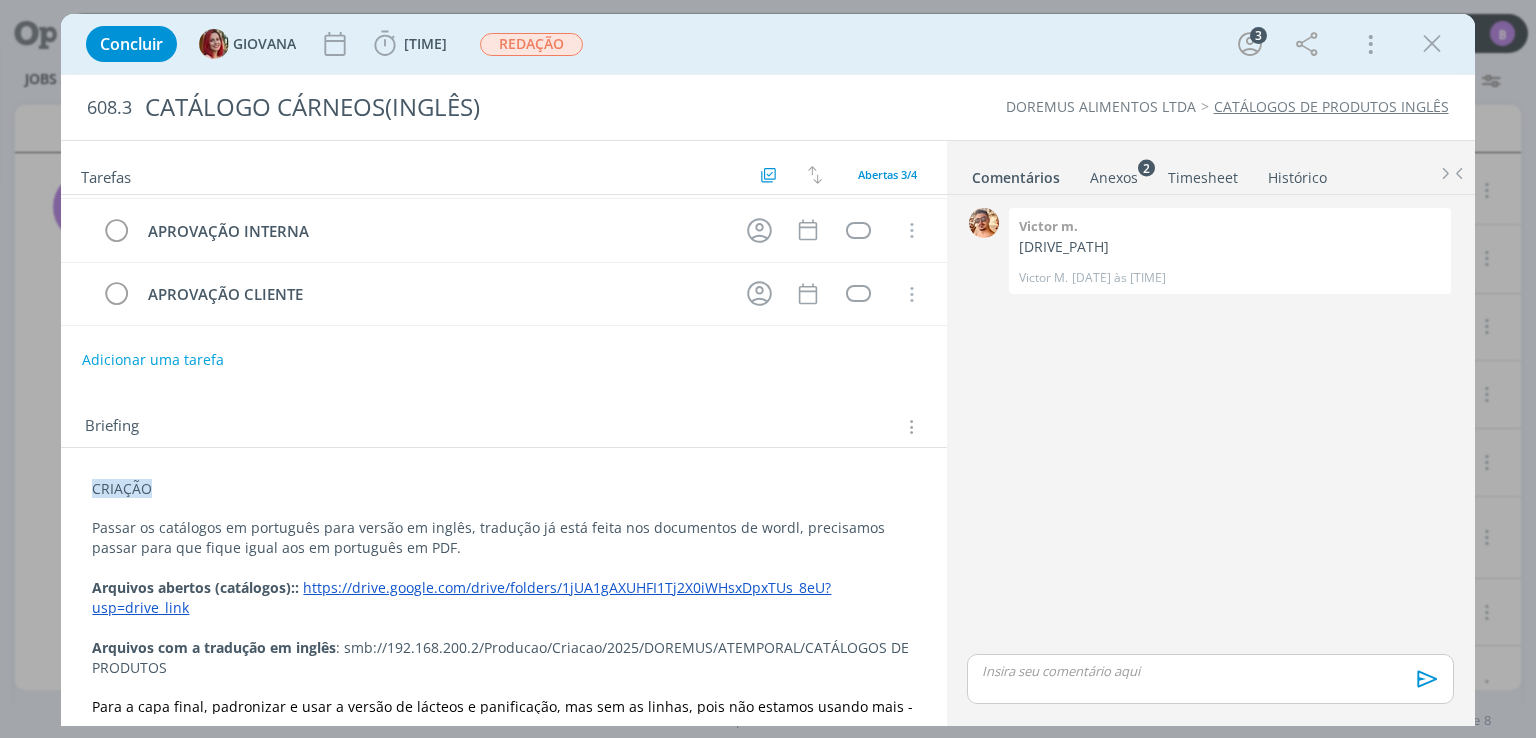 click on "[PERSON] [DRIVE_PATH] [PERSON] [DATE] às [TIME] 👍" at bounding box center (1210, 426) 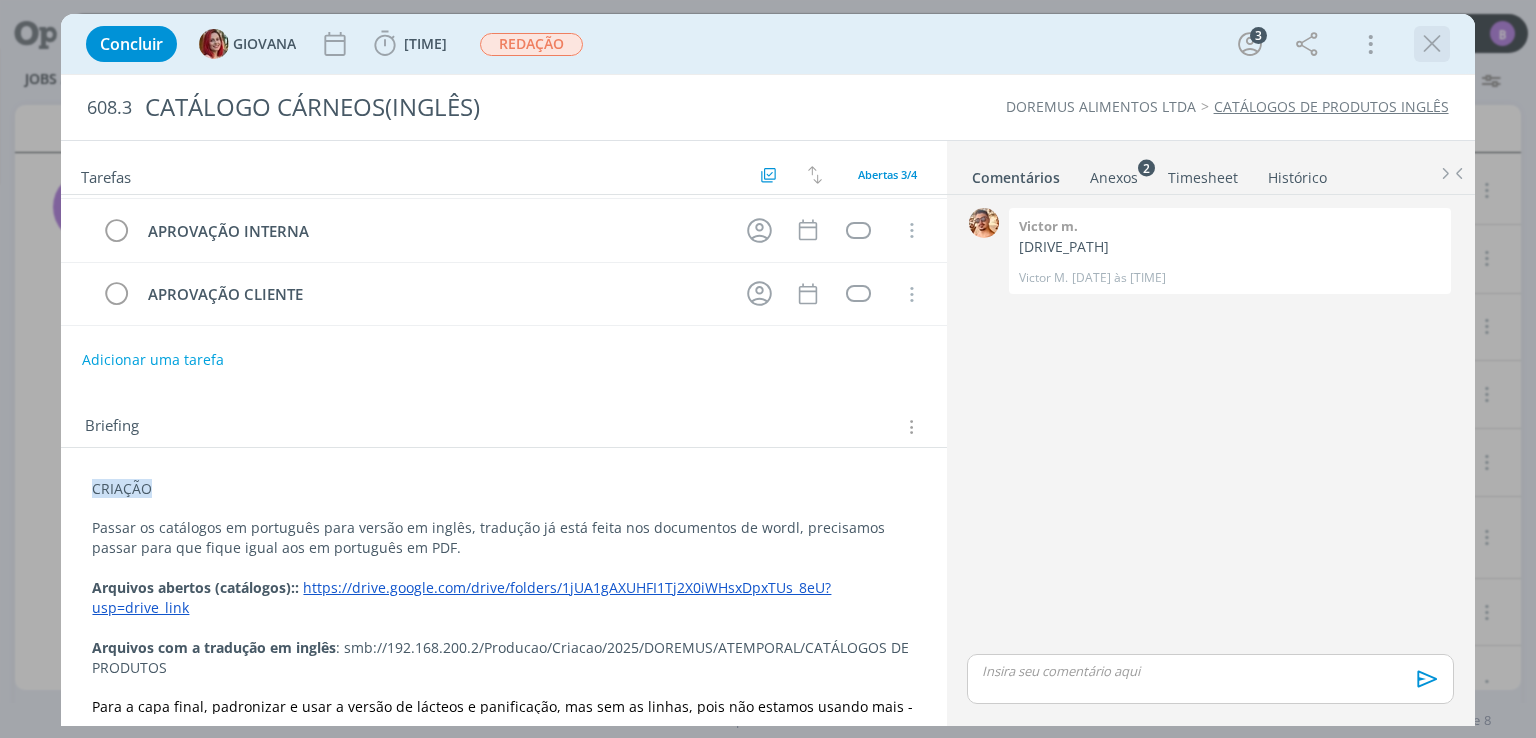 click at bounding box center [1432, 44] 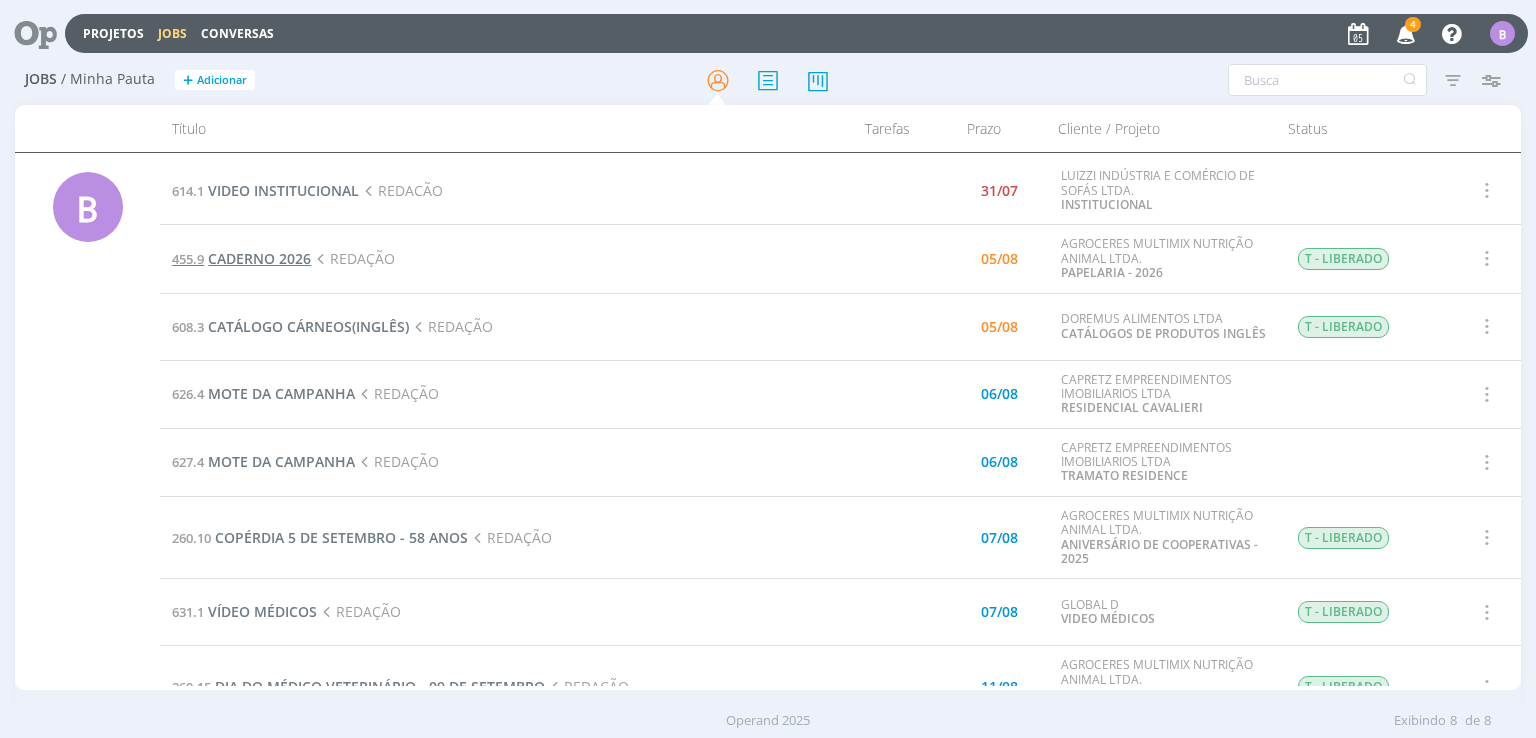 click on "CADERNO 2026" at bounding box center [259, 258] 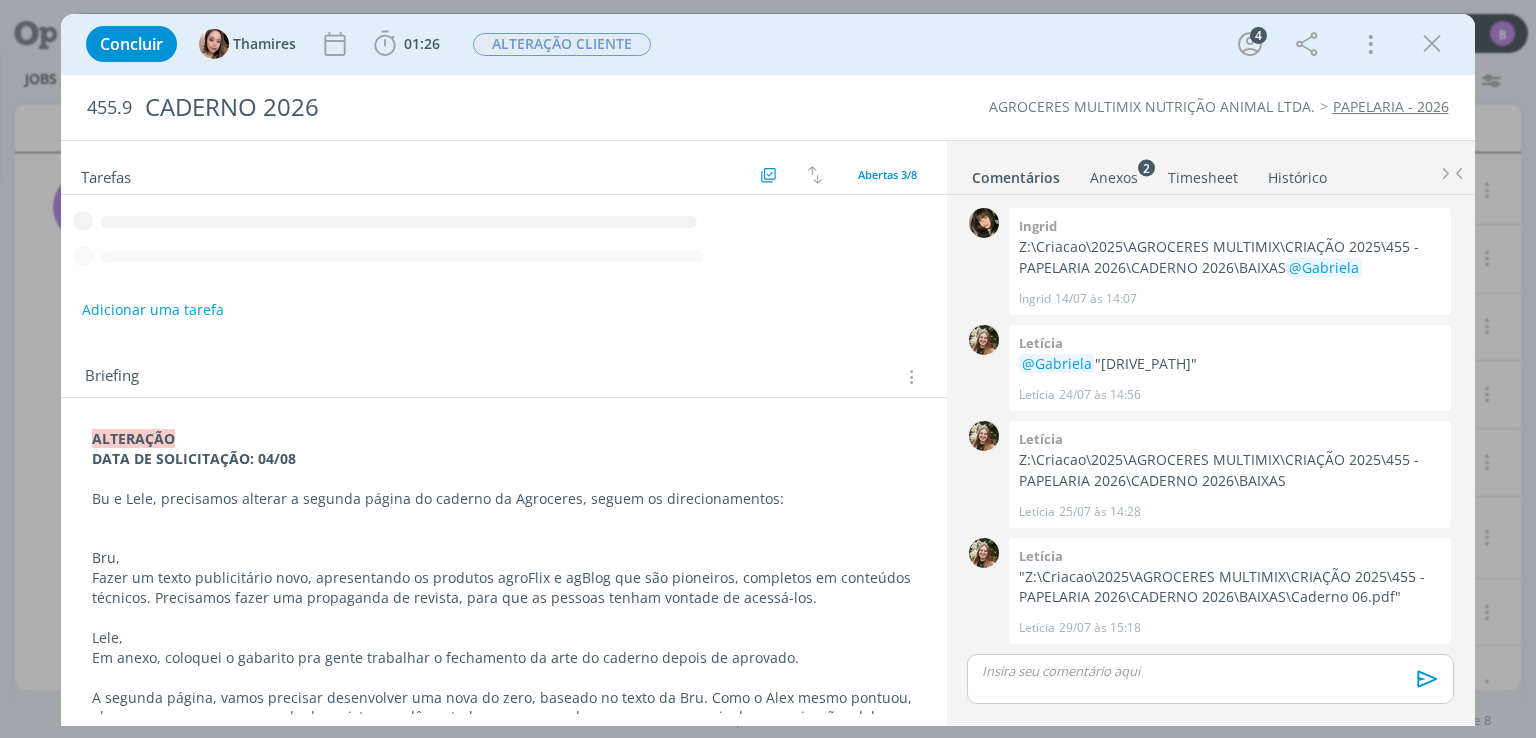 scroll, scrollTop: 39, scrollLeft: 0, axis: vertical 